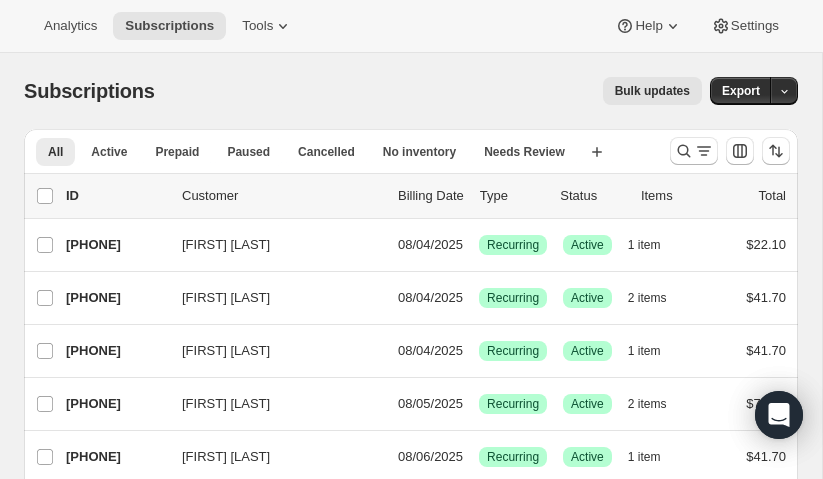 scroll, scrollTop: 0, scrollLeft: 0, axis: both 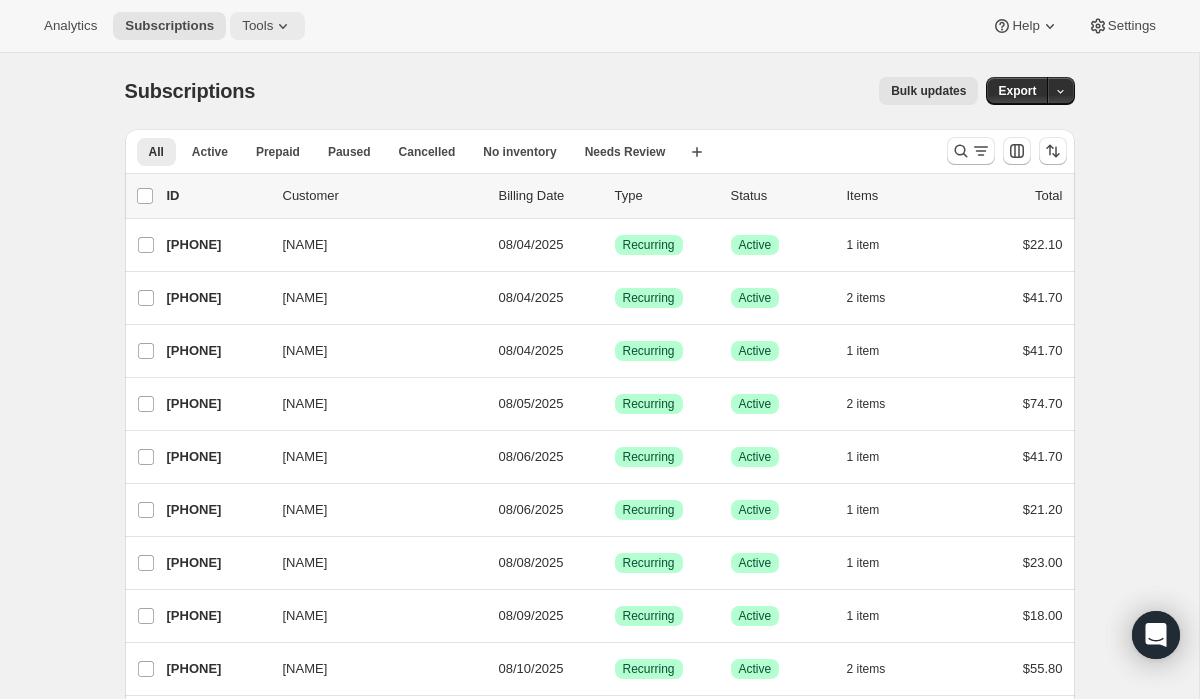 click on "Tools" at bounding box center (257, 26) 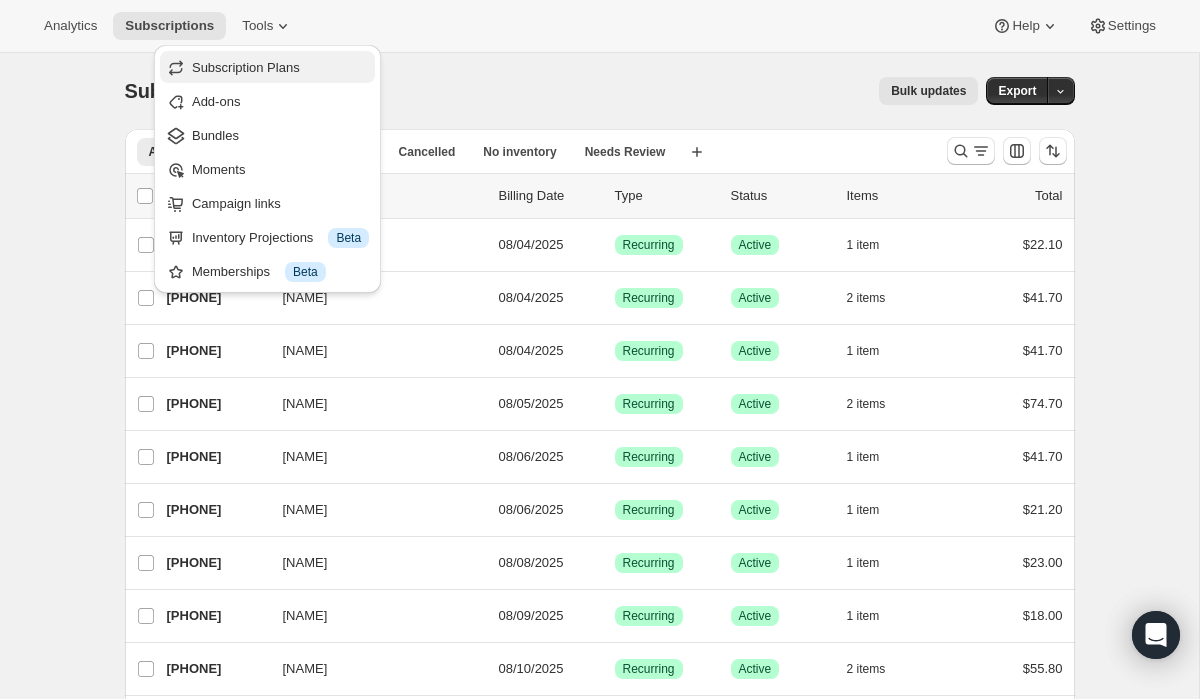 click on "Subscription Plans" at bounding box center [246, 67] 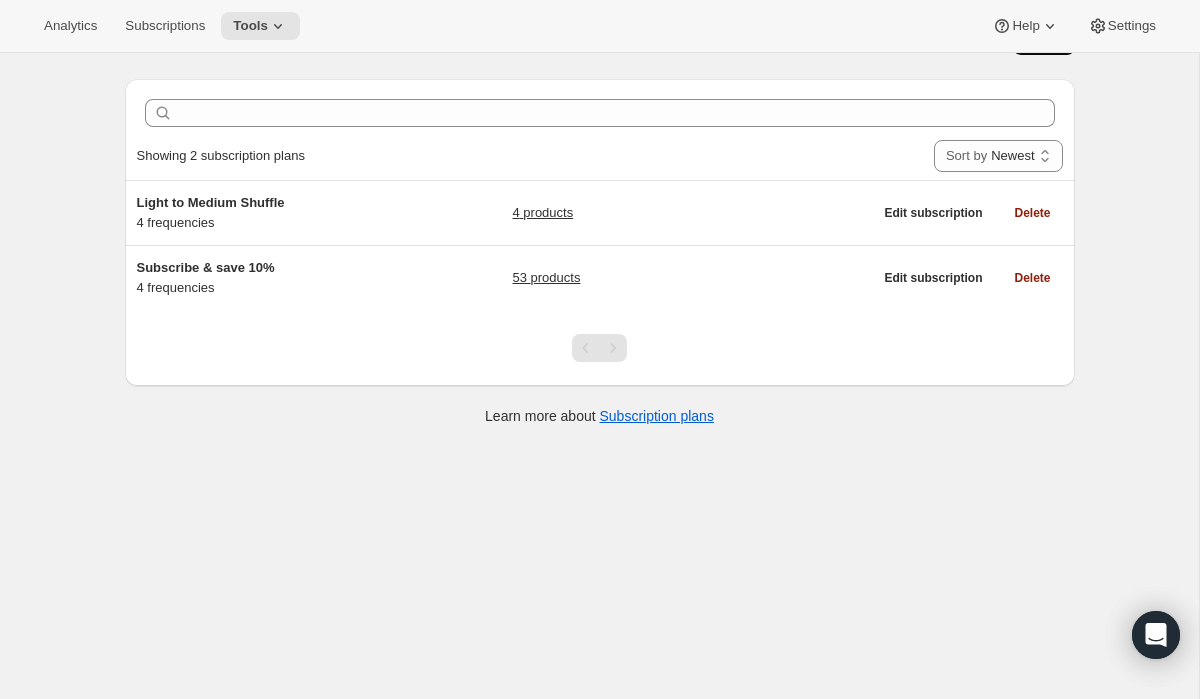 scroll, scrollTop: 53, scrollLeft: 0, axis: vertical 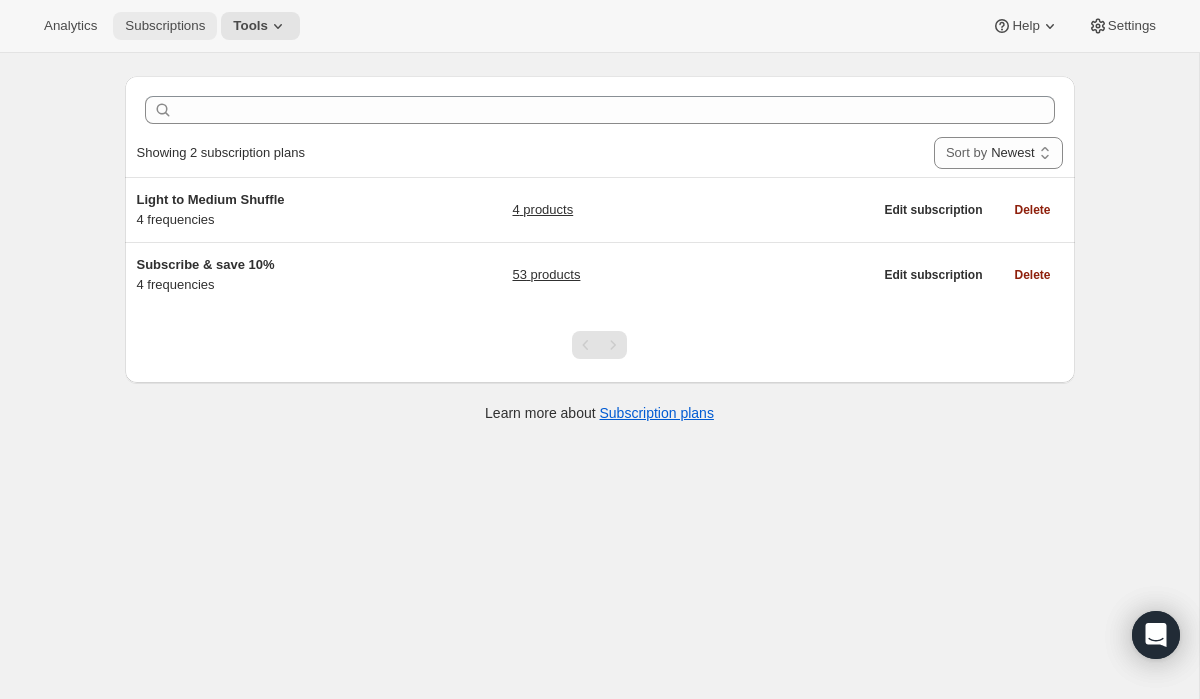 click on "Subscriptions" at bounding box center (165, 26) 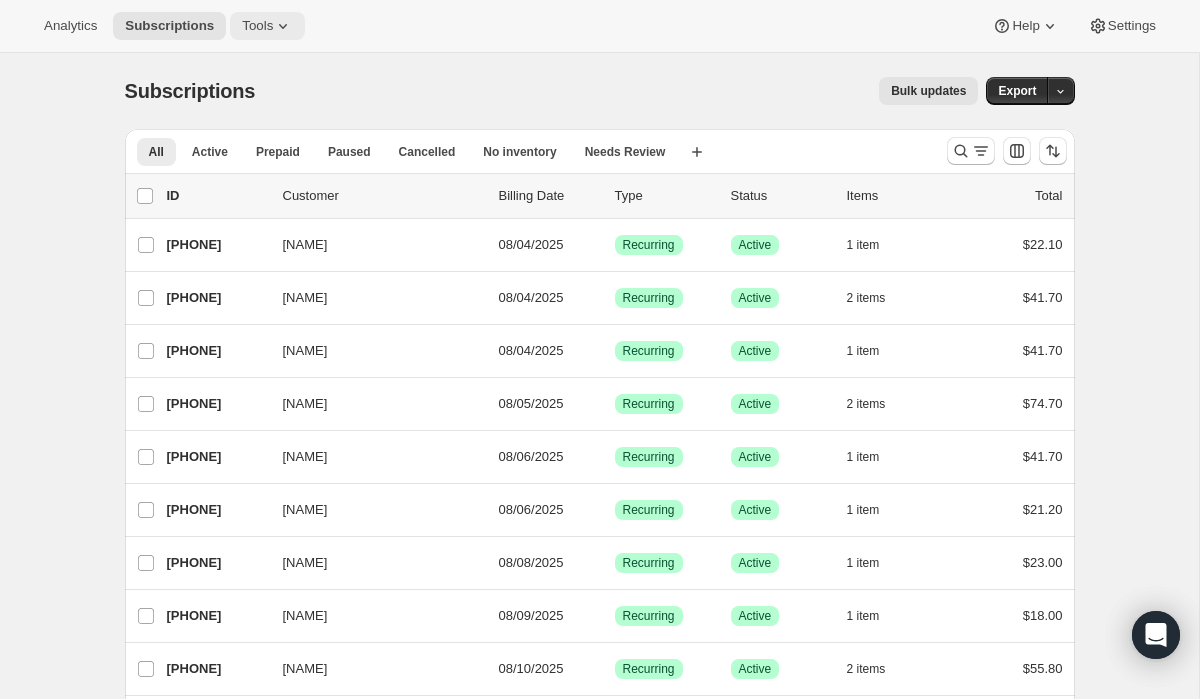 click on "Tools" at bounding box center [267, 26] 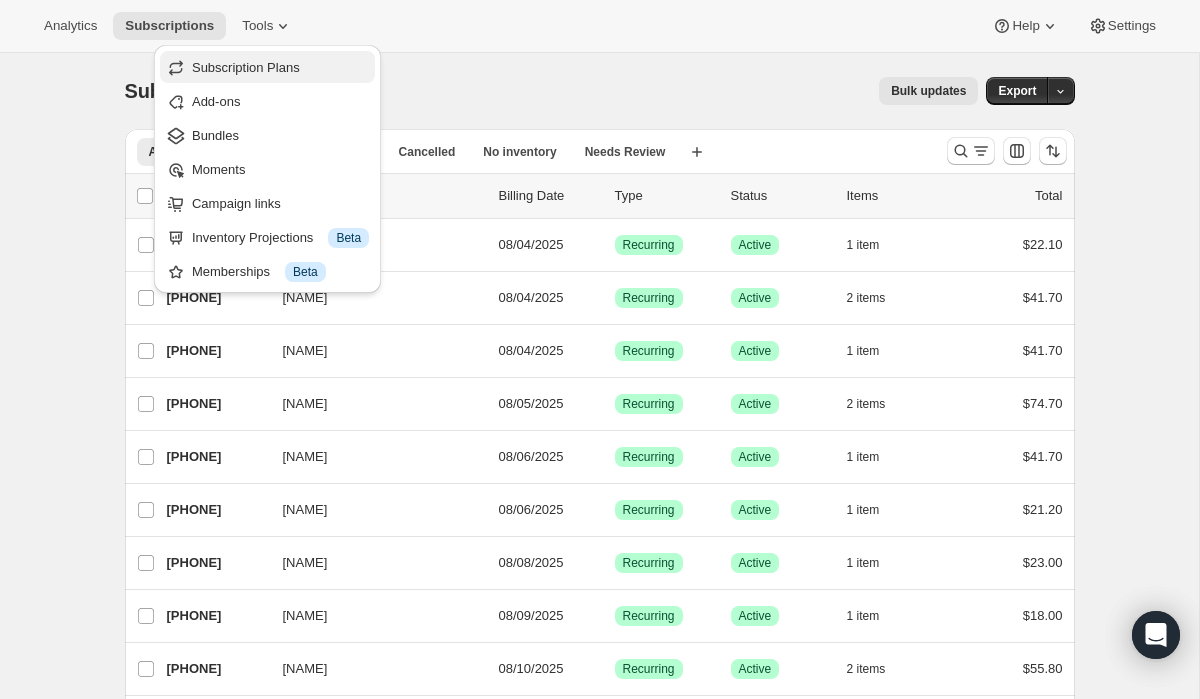 click on "Subscription Plans" at bounding box center [246, 67] 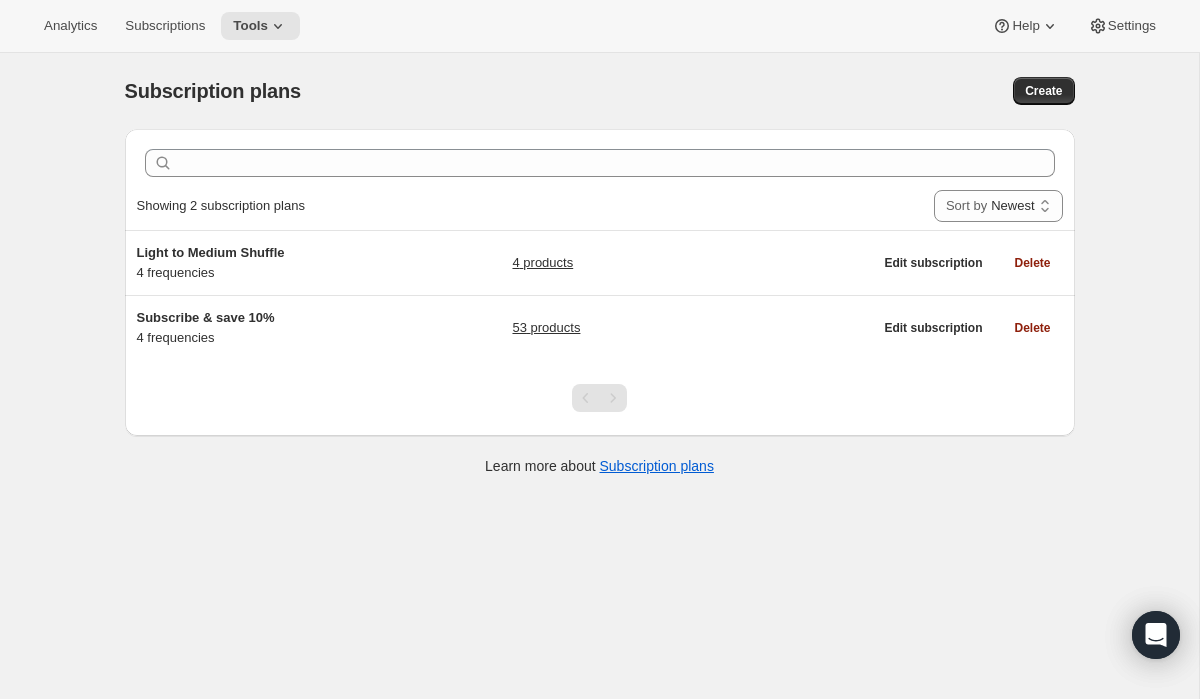 scroll, scrollTop: 4, scrollLeft: 0, axis: vertical 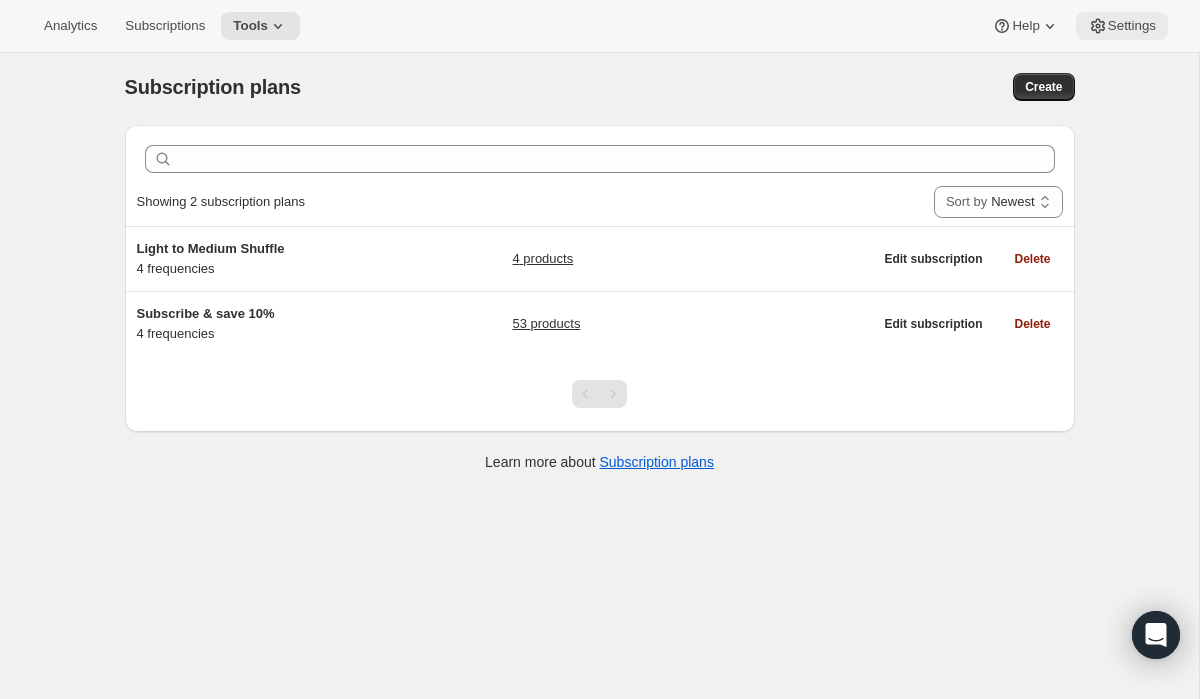 click on "Settings" at bounding box center [1132, 26] 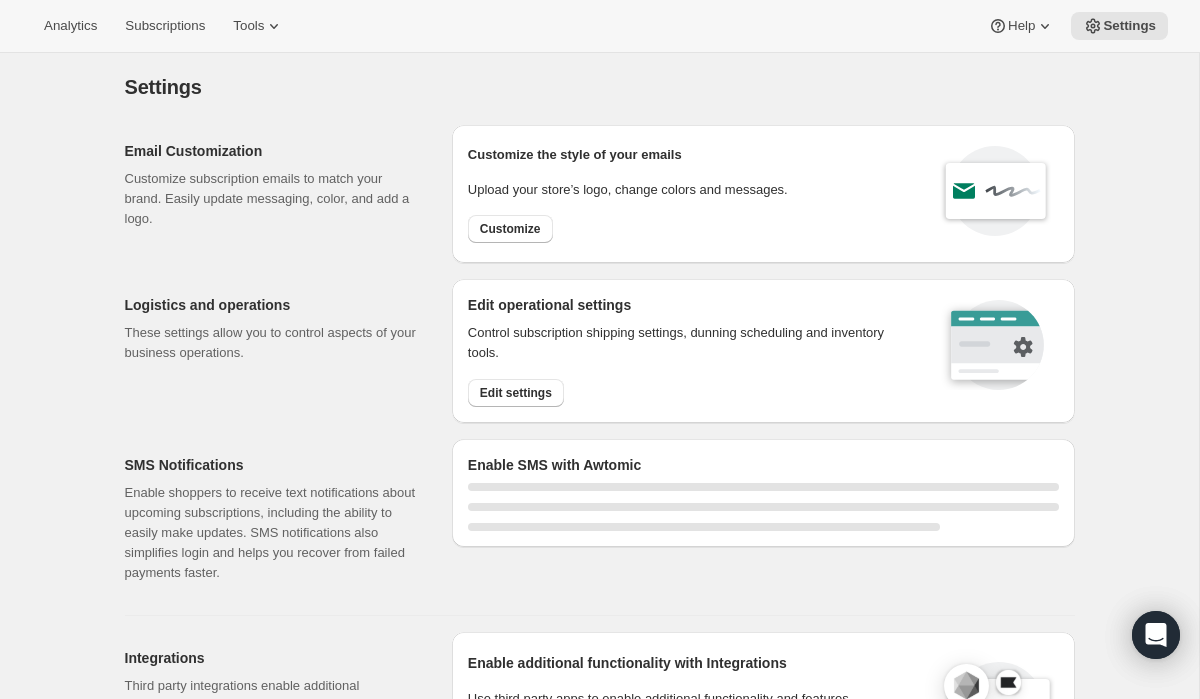 select on "22:00" 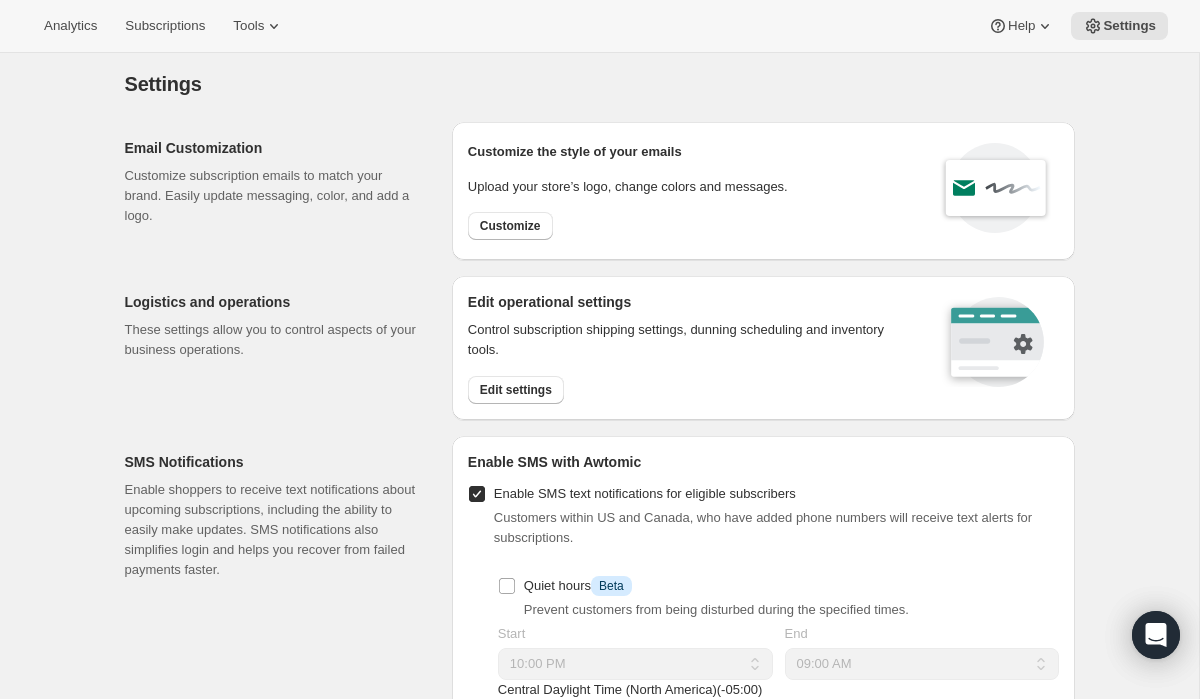 scroll, scrollTop: 8, scrollLeft: 0, axis: vertical 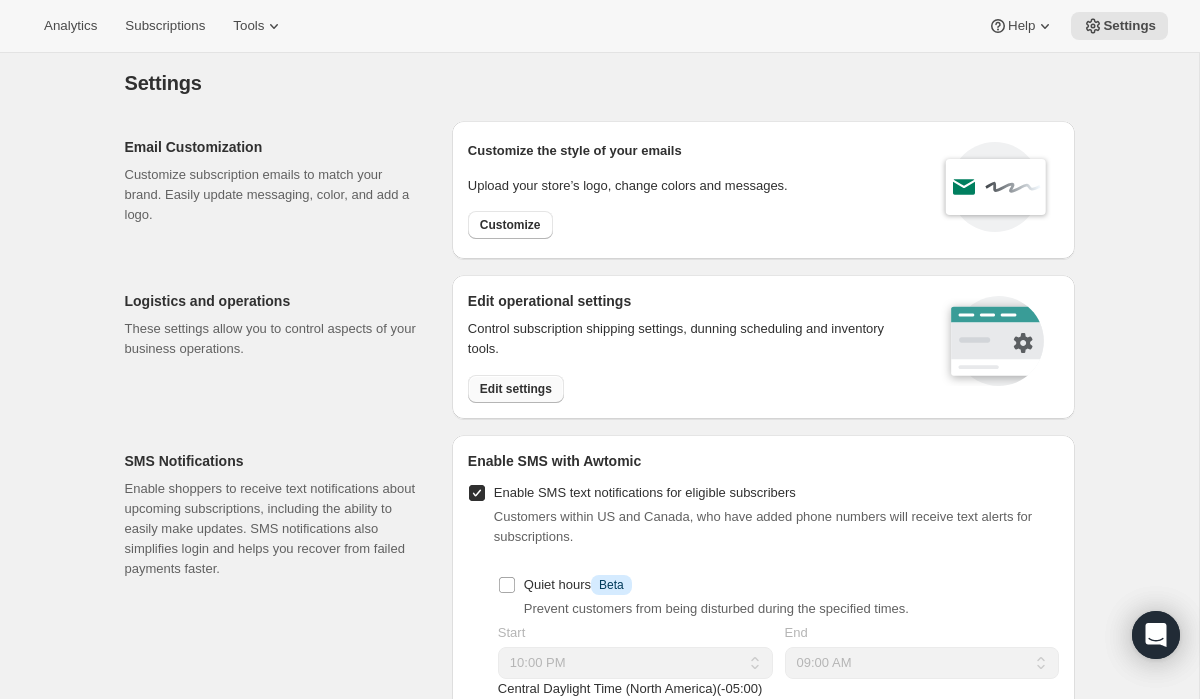 click on "Edit settings" at bounding box center [516, 389] 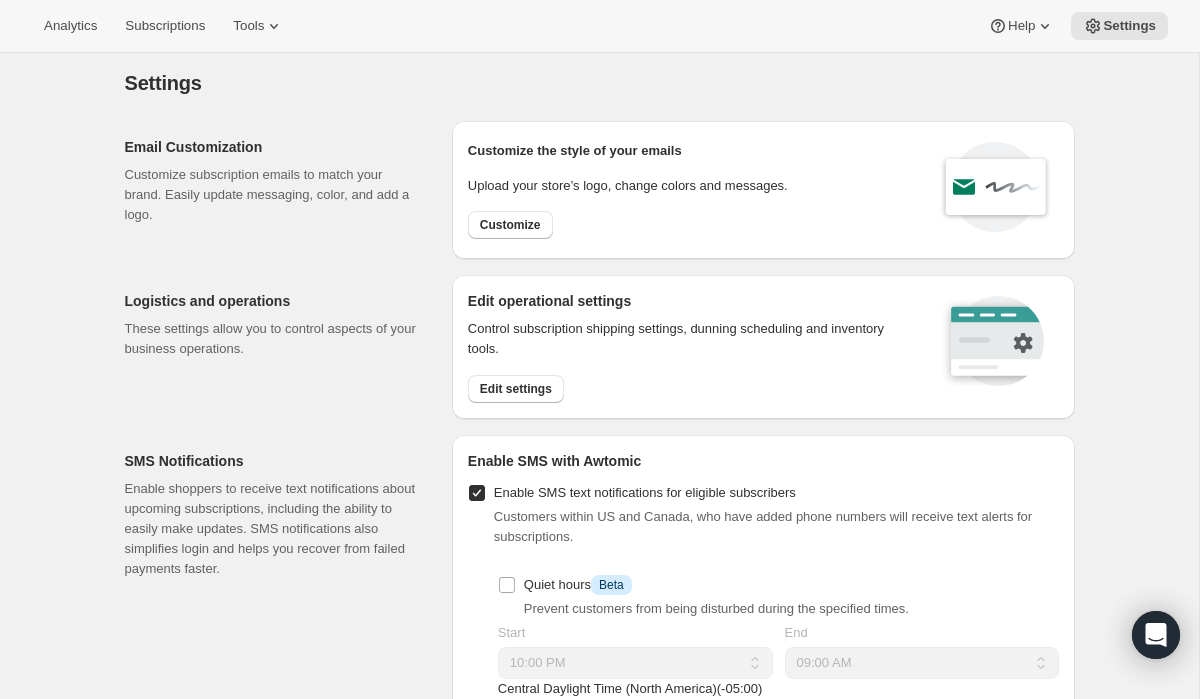 scroll, scrollTop: 0, scrollLeft: 0, axis: both 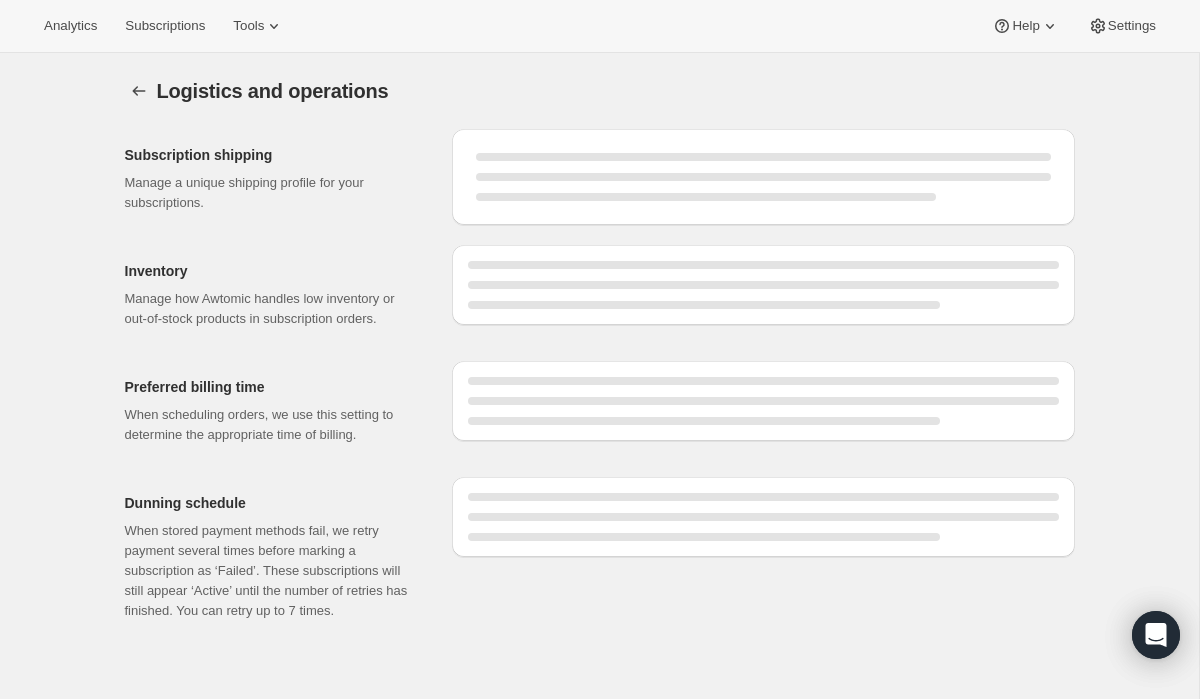 select on "DAY" 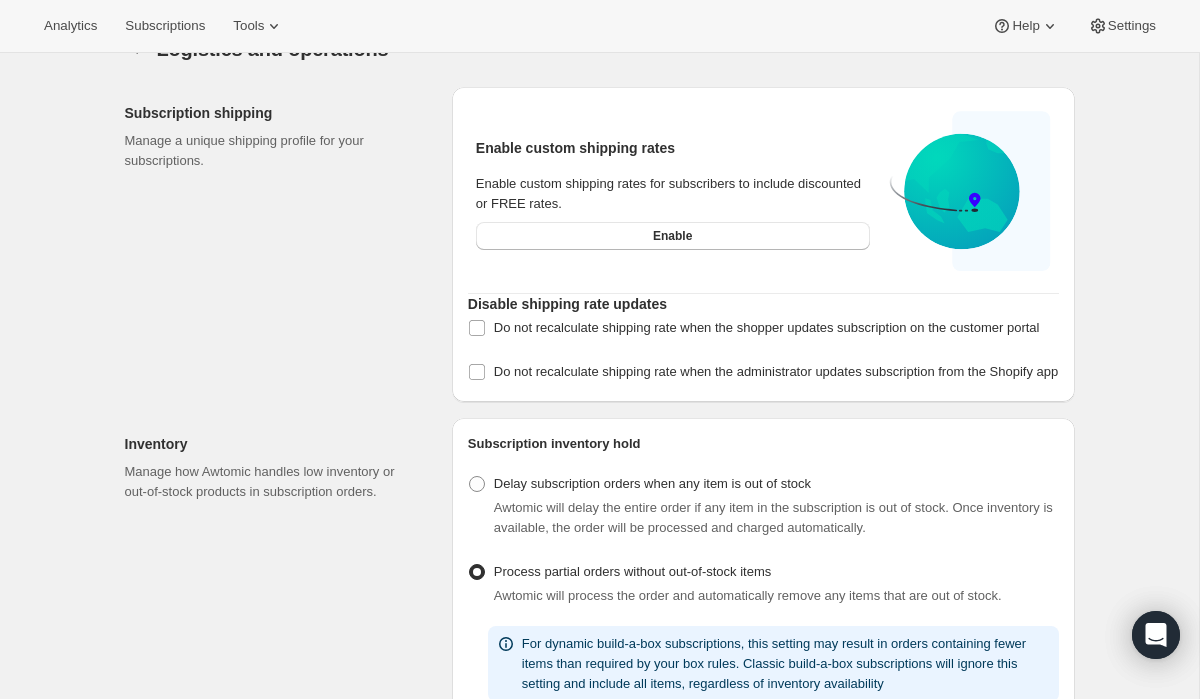 scroll, scrollTop: 0, scrollLeft: 0, axis: both 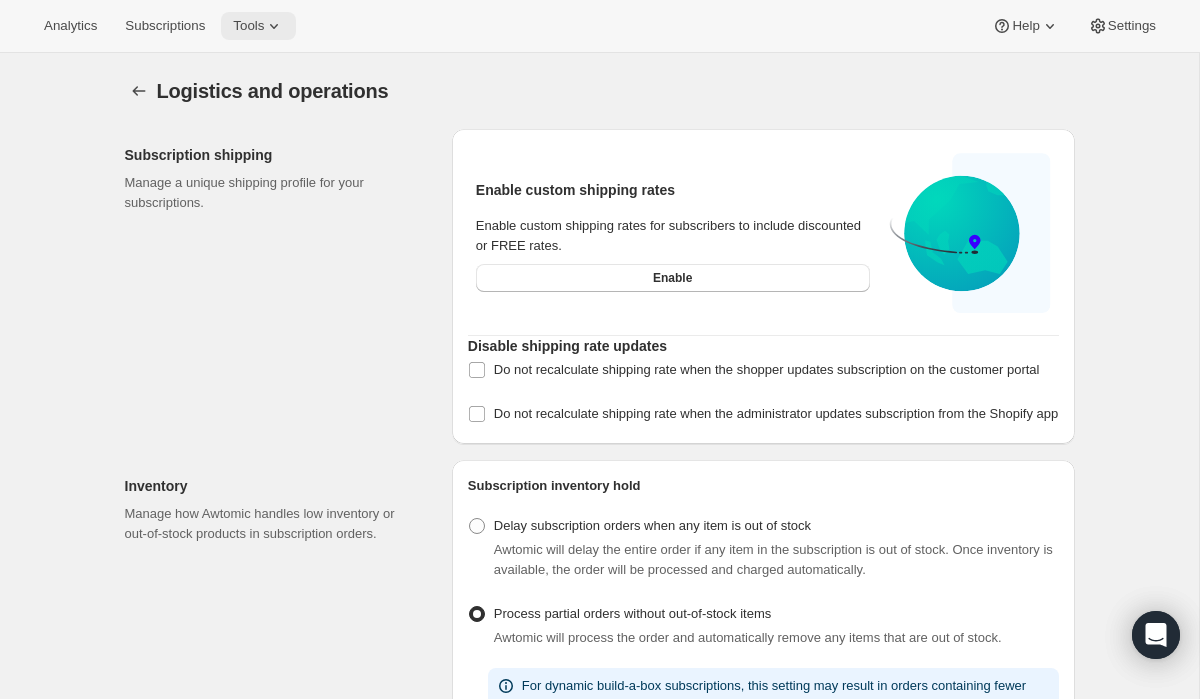 click on "Tools" at bounding box center (258, 26) 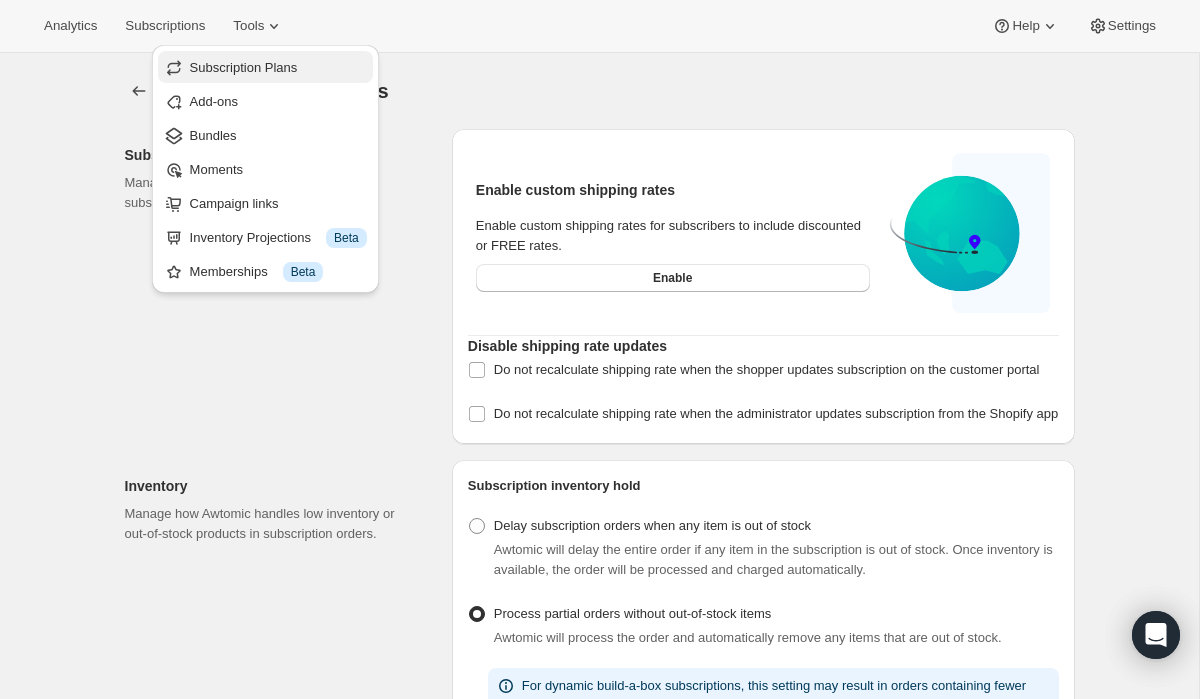 click on "Subscription Plans" at bounding box center [244, 67] 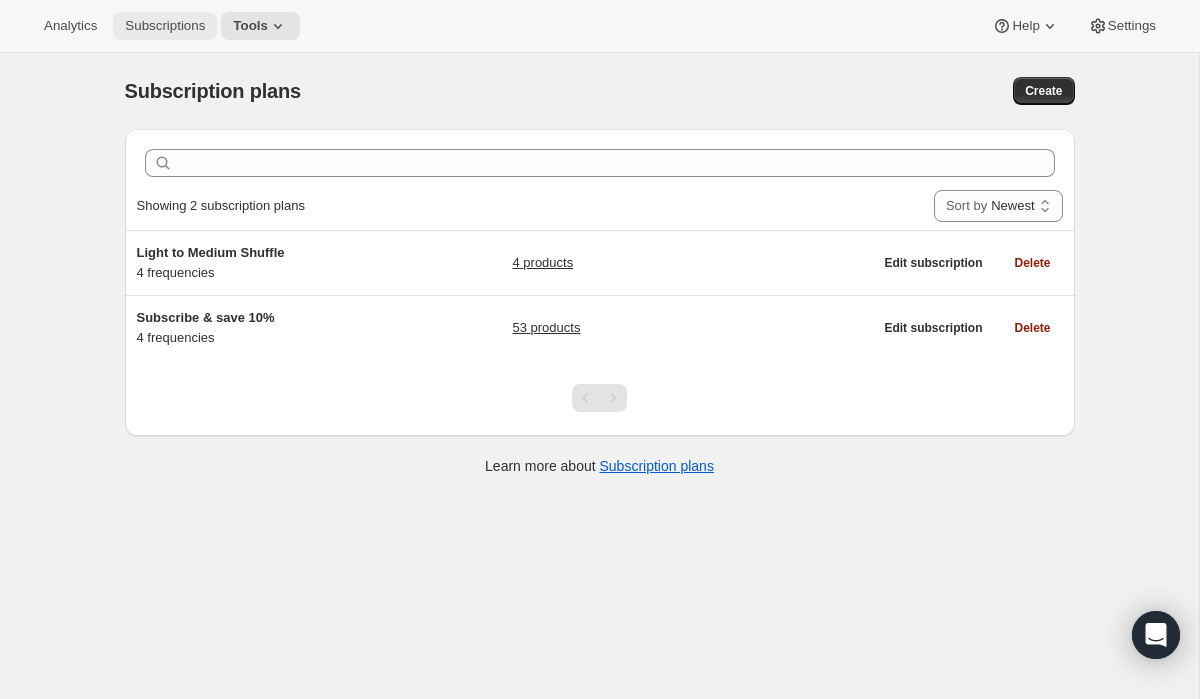 click on "Subscriptions" at bounding box center (165, 26) 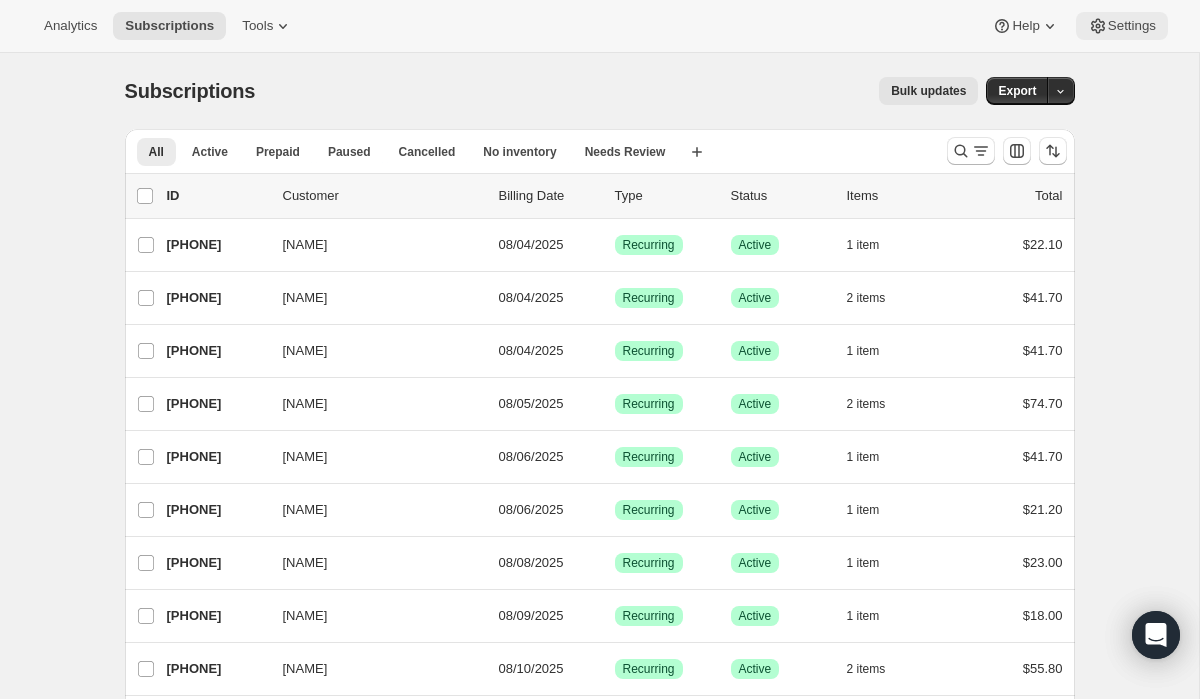 click on "Settings" at bounding box center (1132, 26) 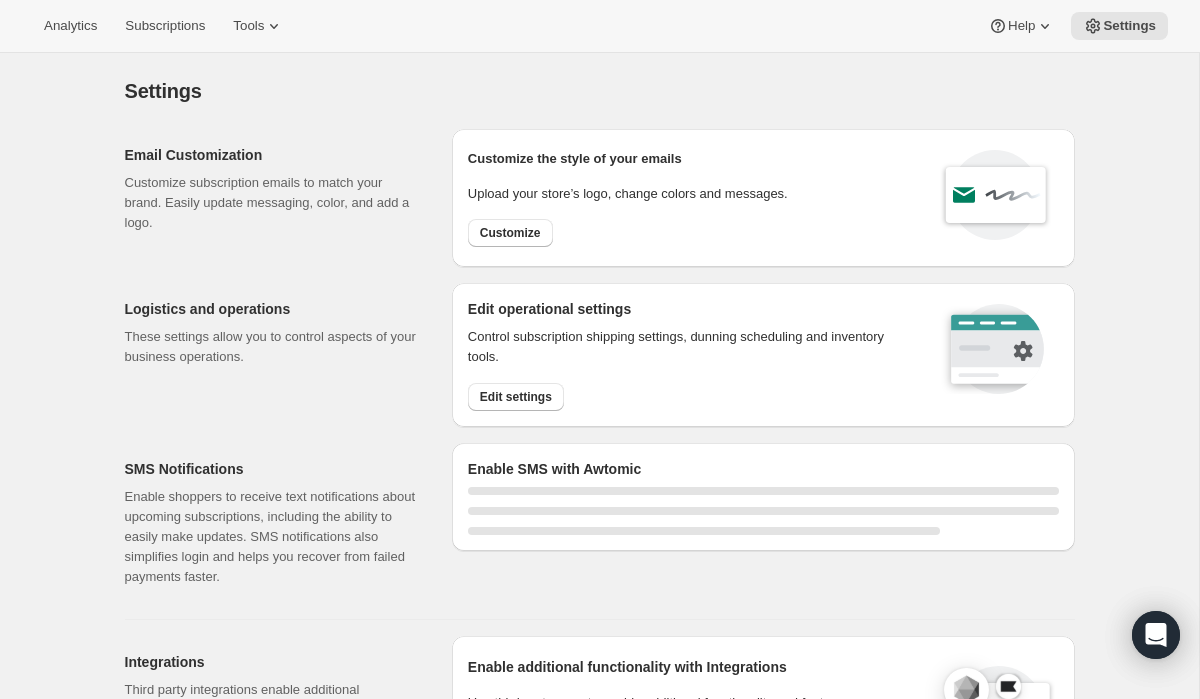 select on "22:00" 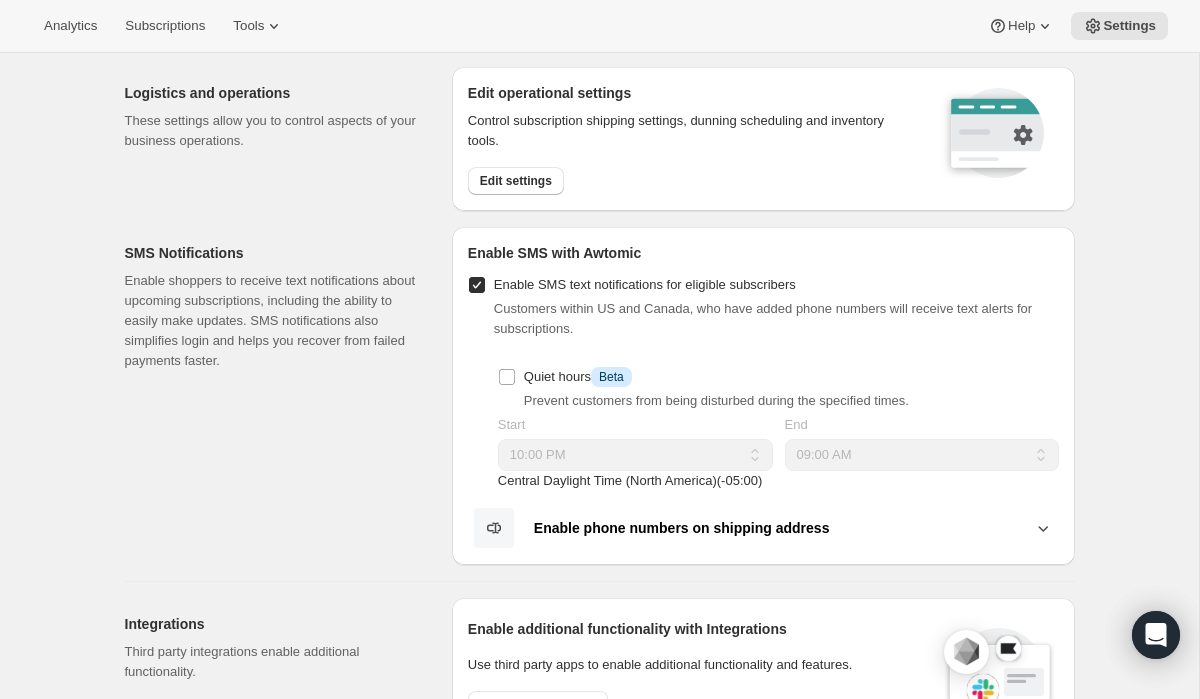 scroll, scrollTop: 61, scrollLeft: 0, axis: vertical 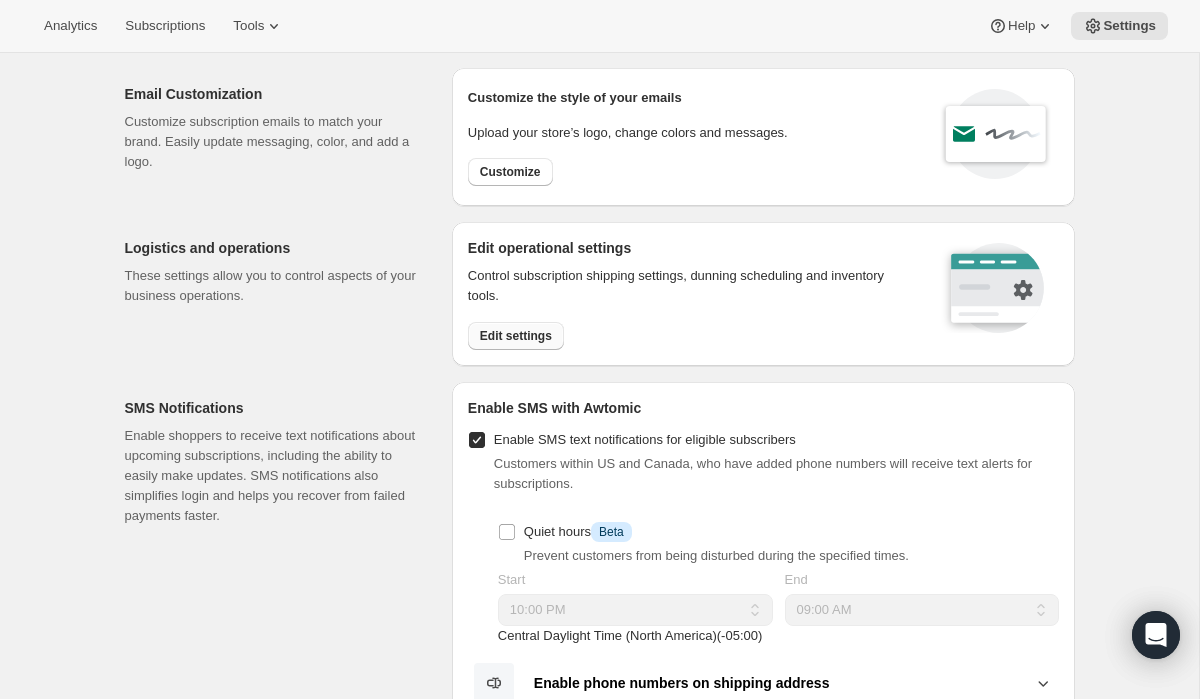 click on "Edit settings" at bounding box center [516, 336] 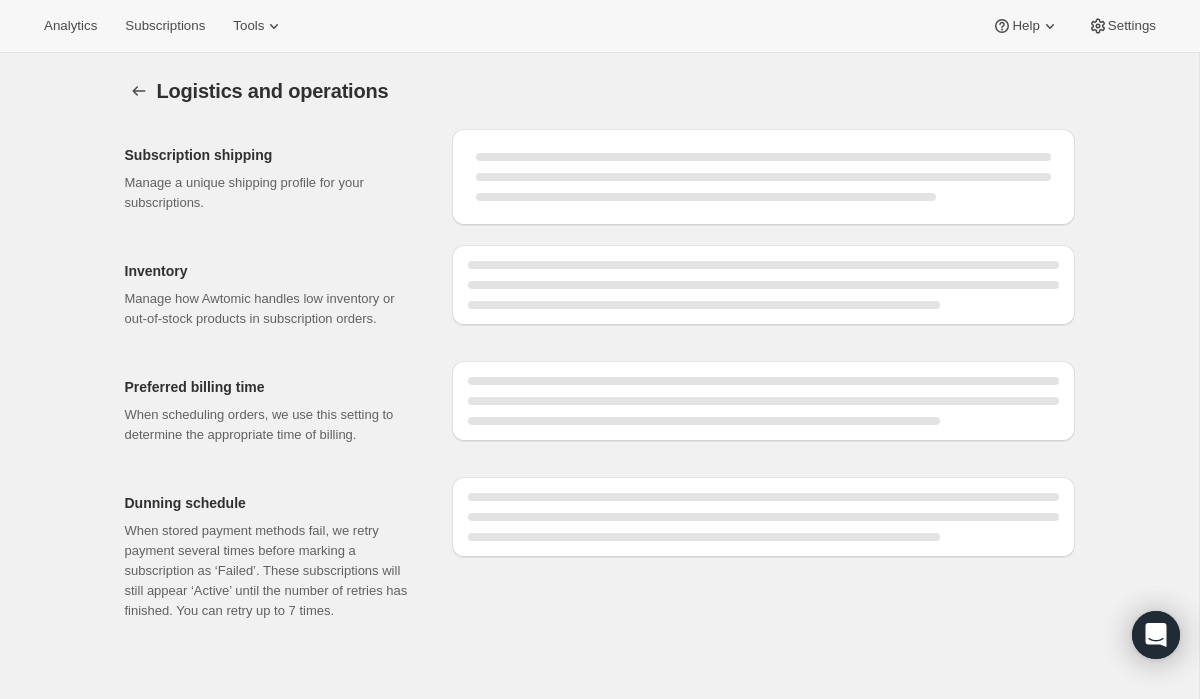 select on "DAY" 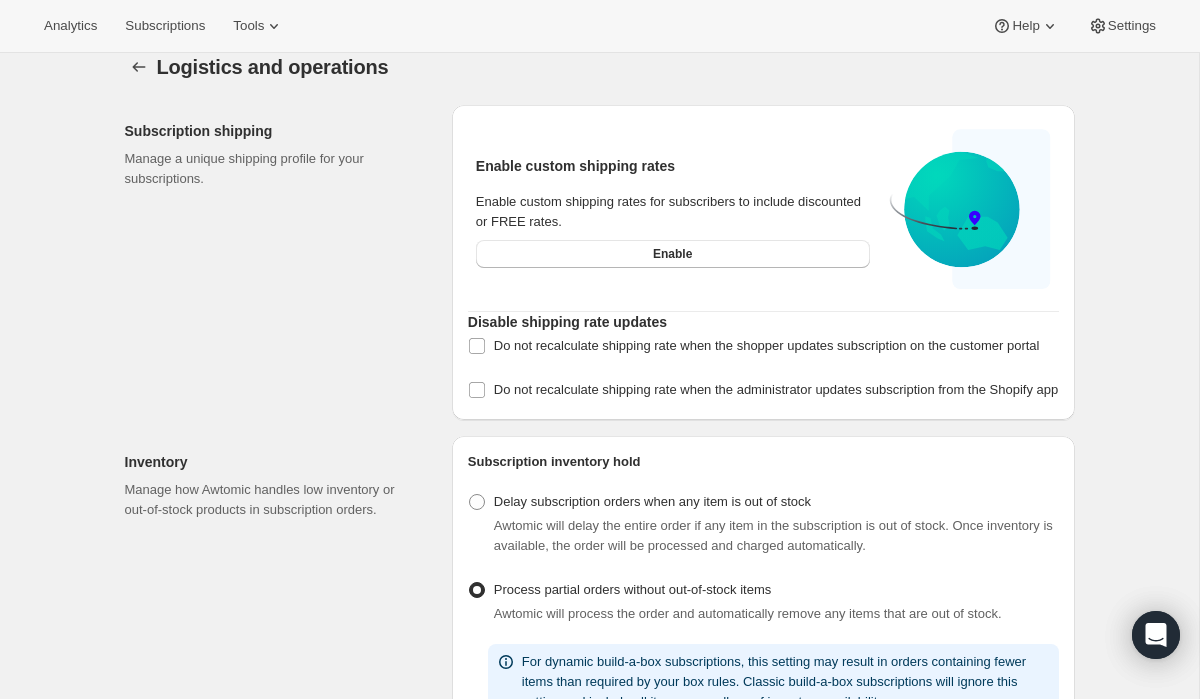 scroll, scrollTop: 0, scrollLeft: 0, axis: both 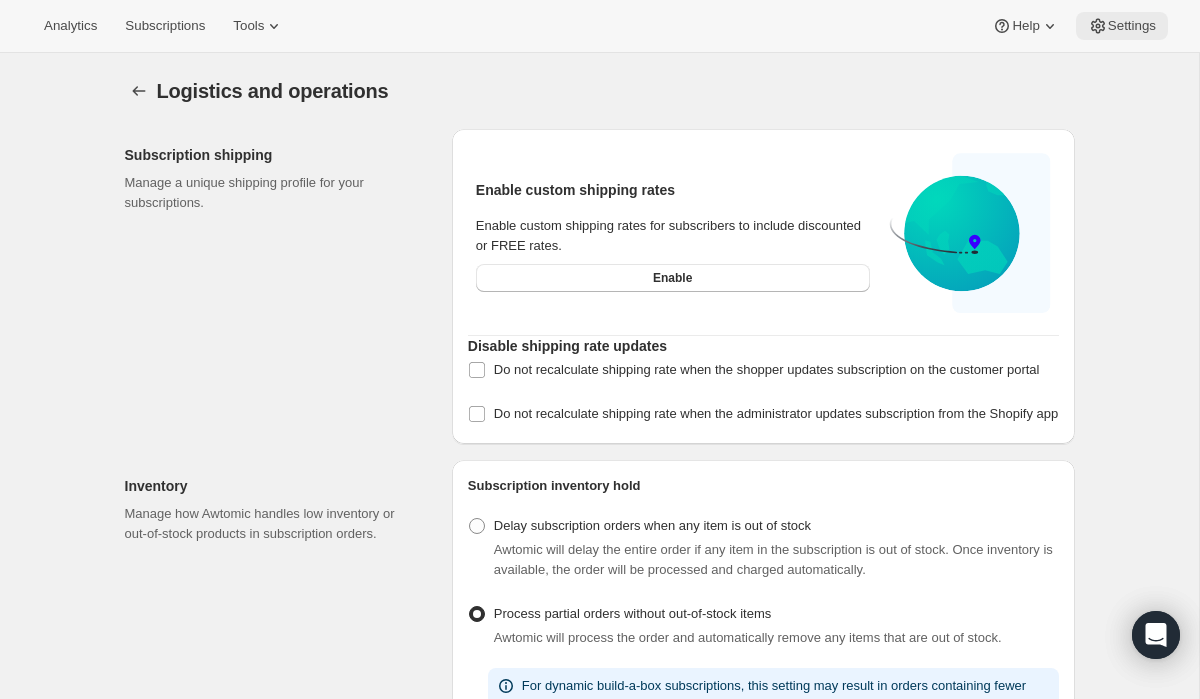 click on "Settings" at bounding box center (1132, 26) 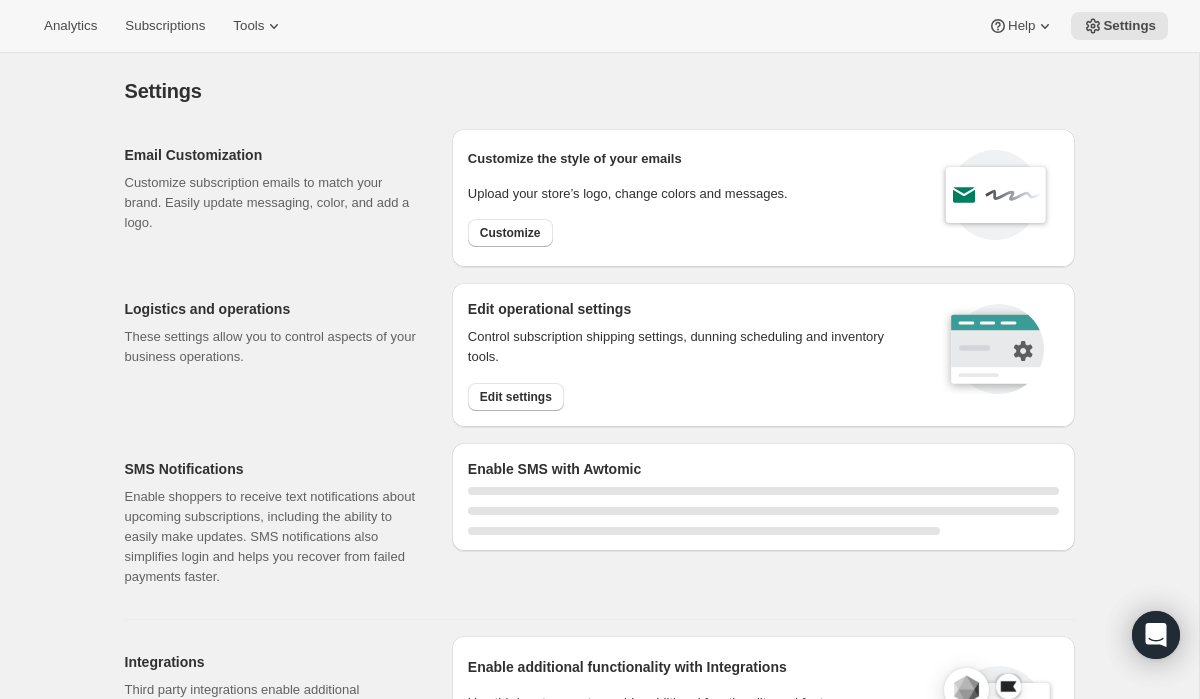 select on "22:00" 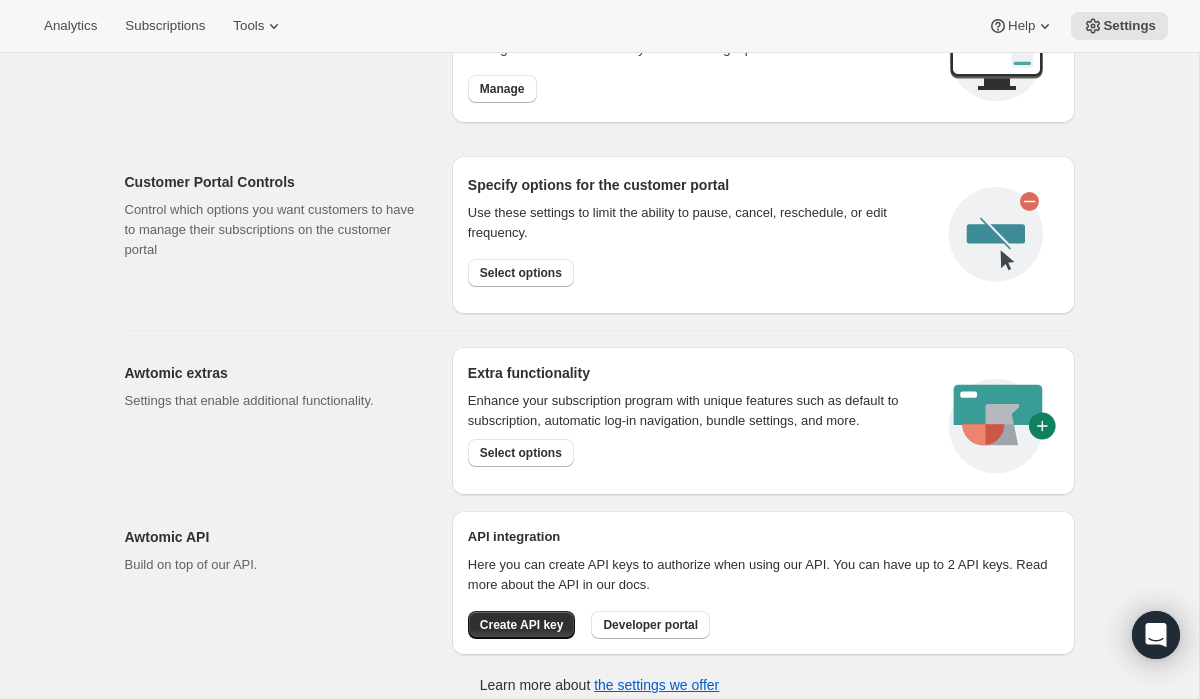 scroll, scrollTop: 1018, scrollLeft: 0, axis: vertical 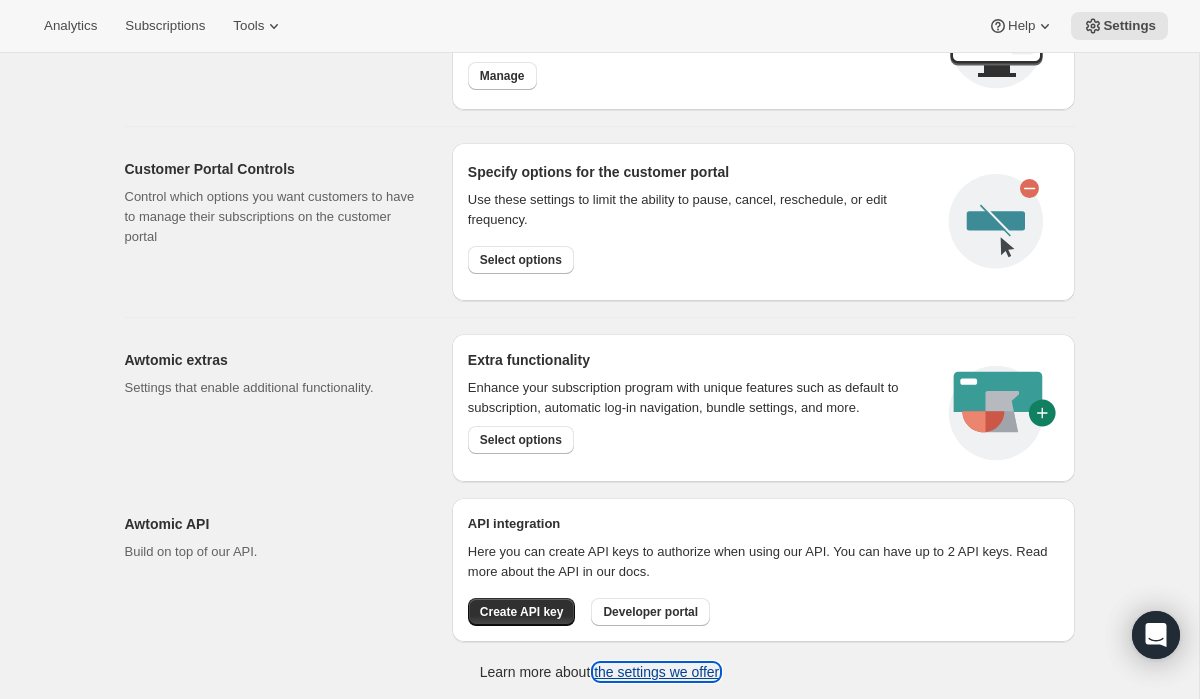 click on "the settings we offer" at bounding box center (656, 672) 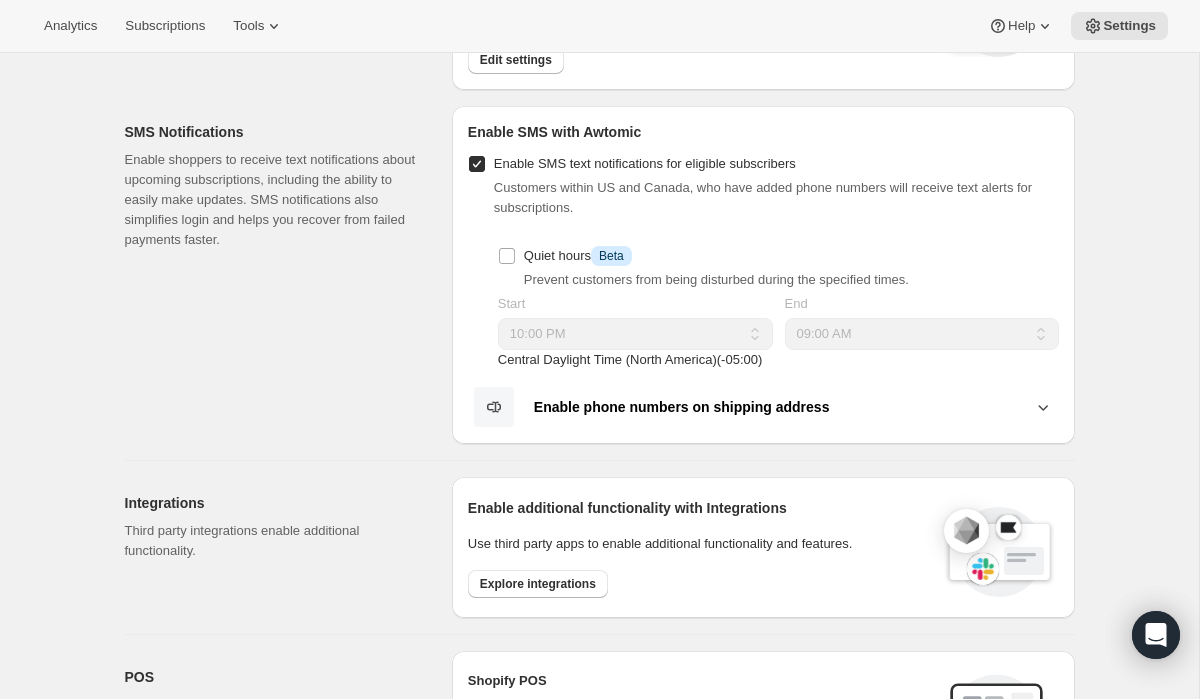 scroll, scrollTop: 0, scrollLeft: 0, axis: both 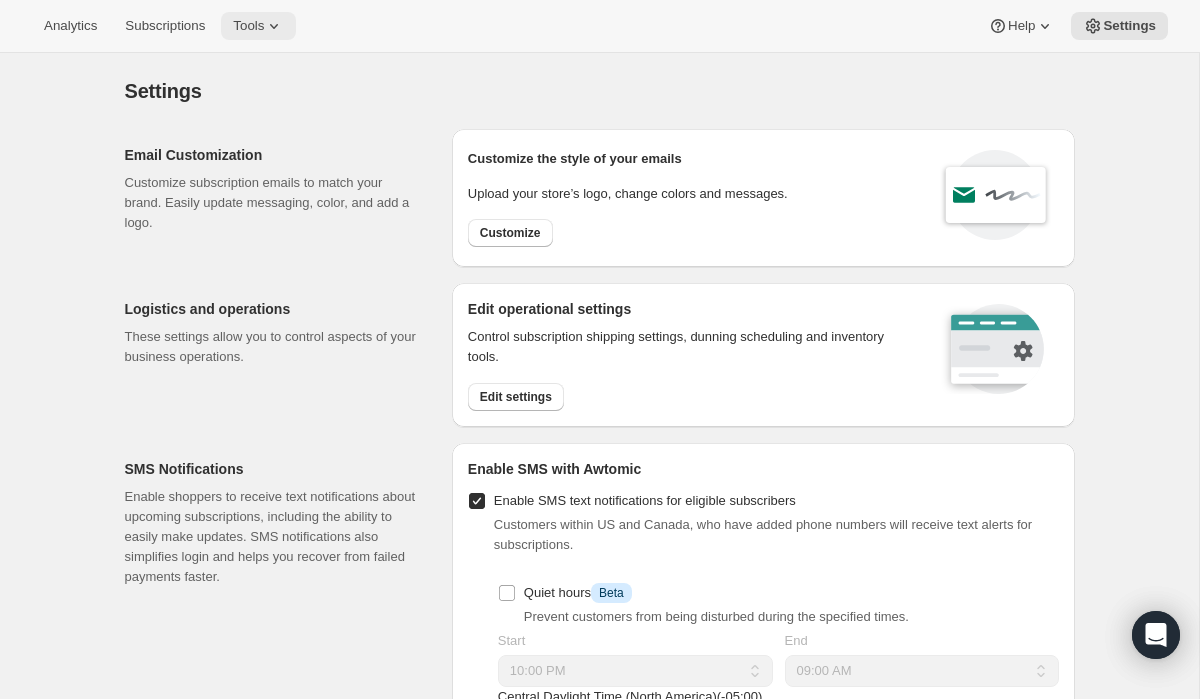 click on "Tools" at bounding box center (248, 26) 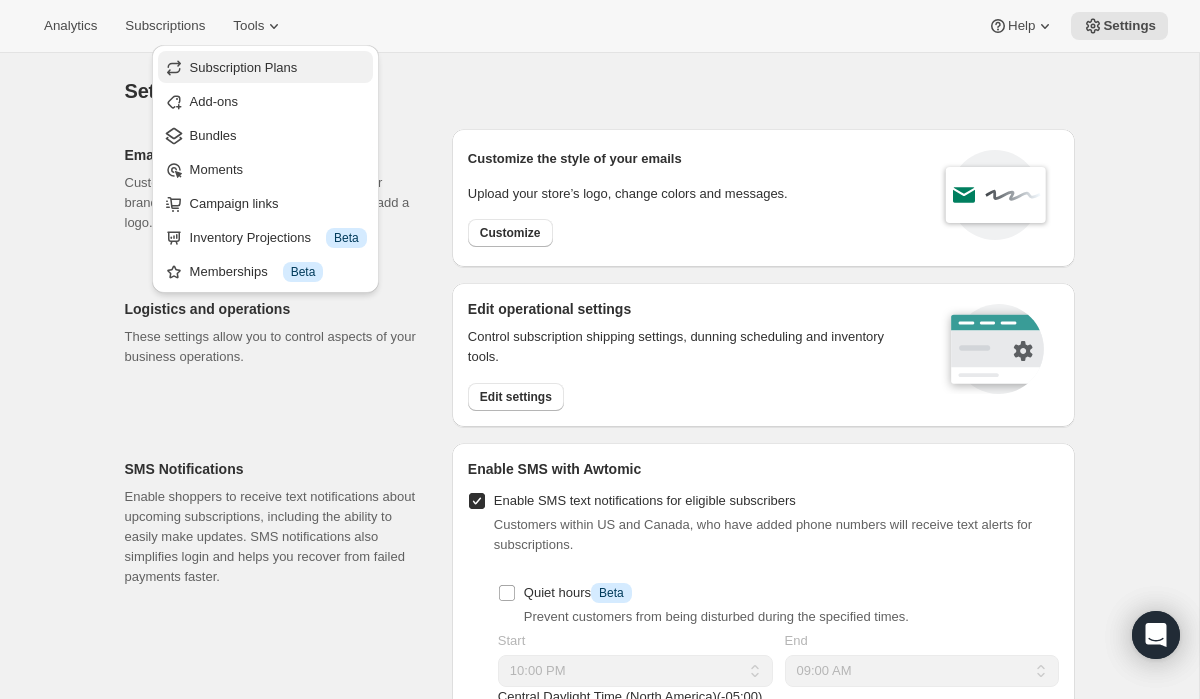 click on "Subscription Plans" at bounding box center [244, 67] 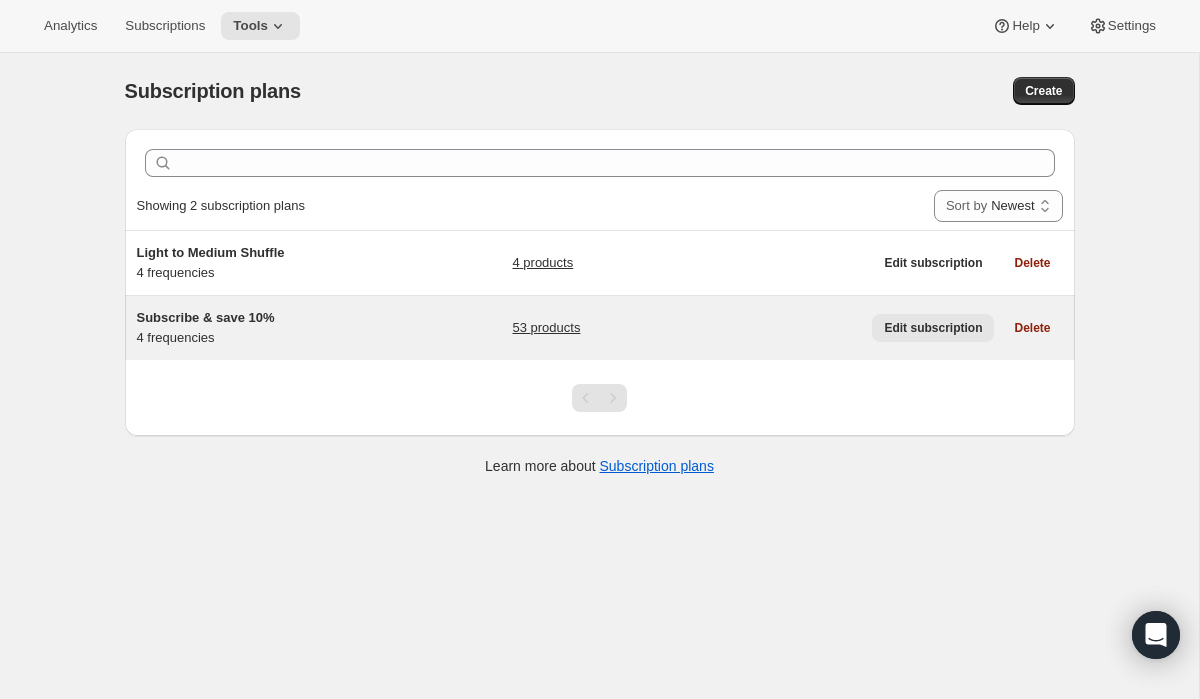 click on "Edit subscription" at bounding box center [933, 328] 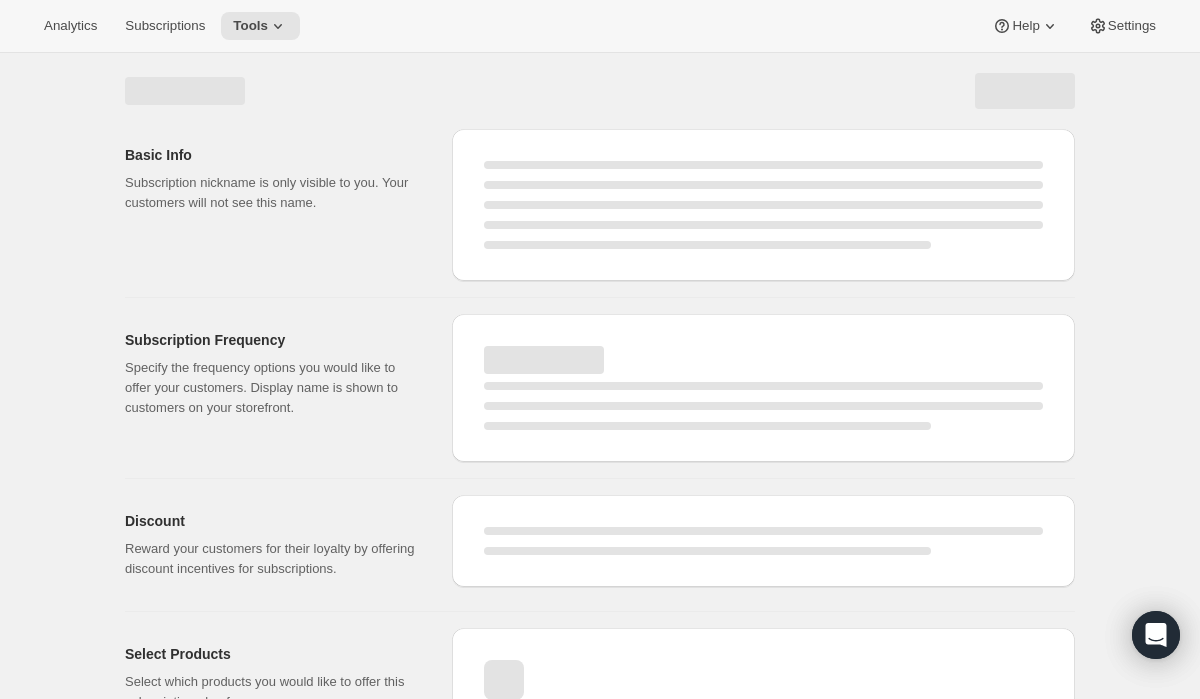 select on "WEEK" 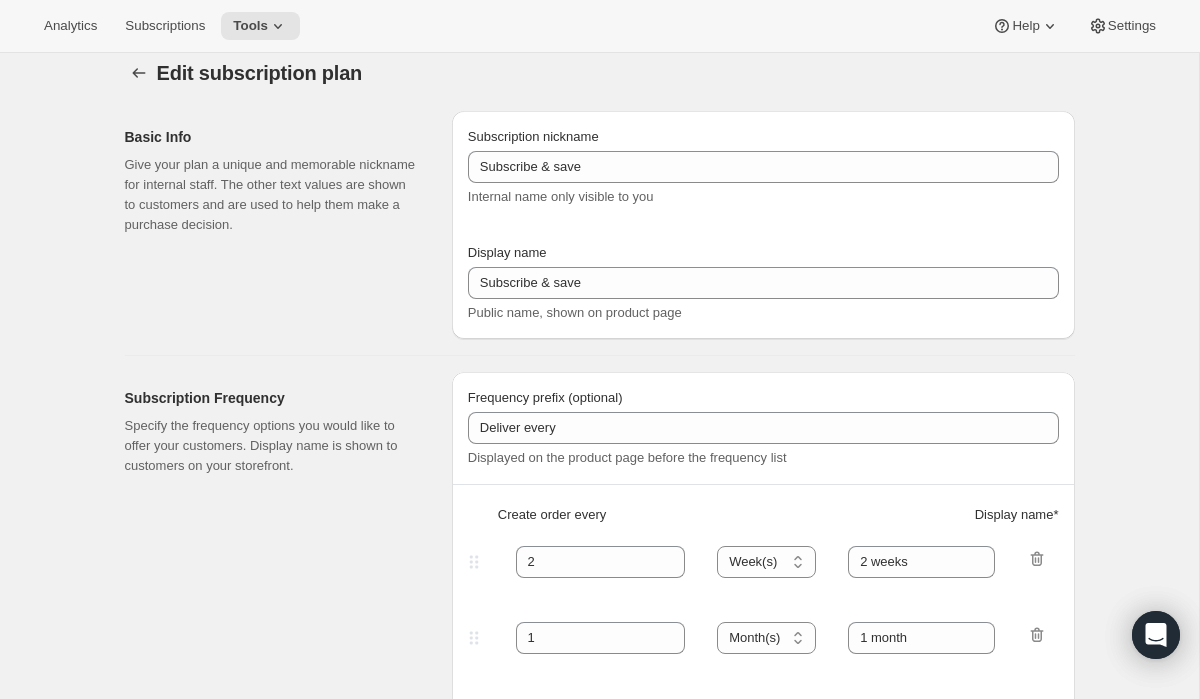 type on "Subscribe & save 10%" 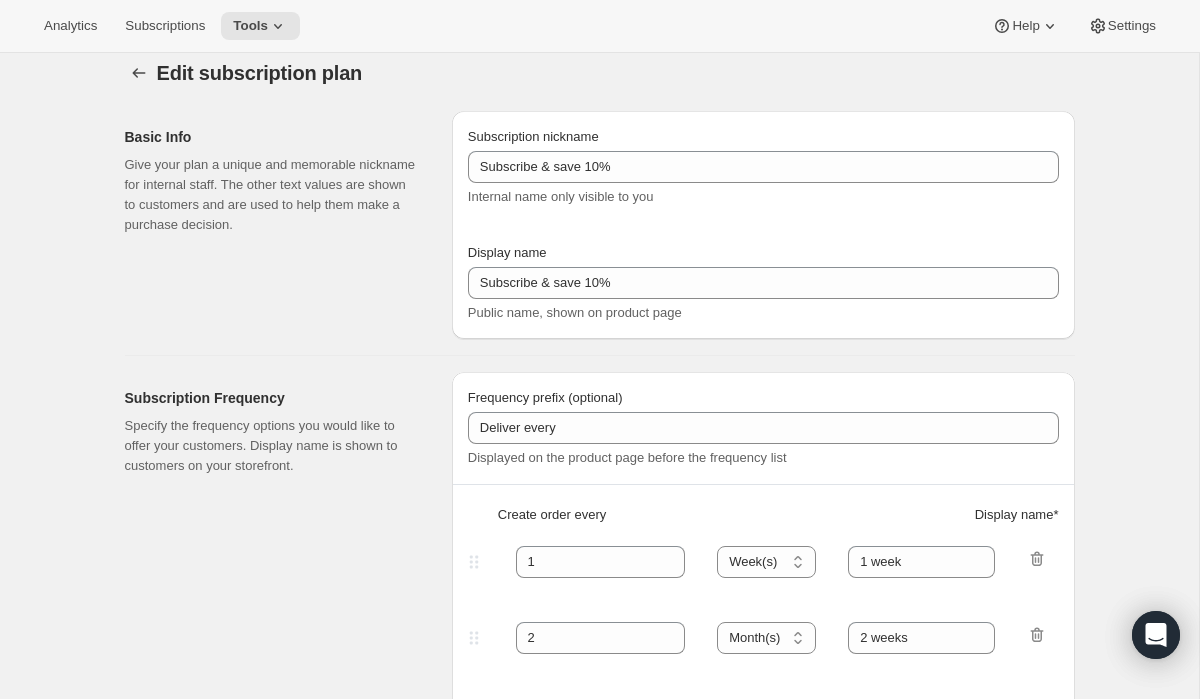 select on "WEEK" 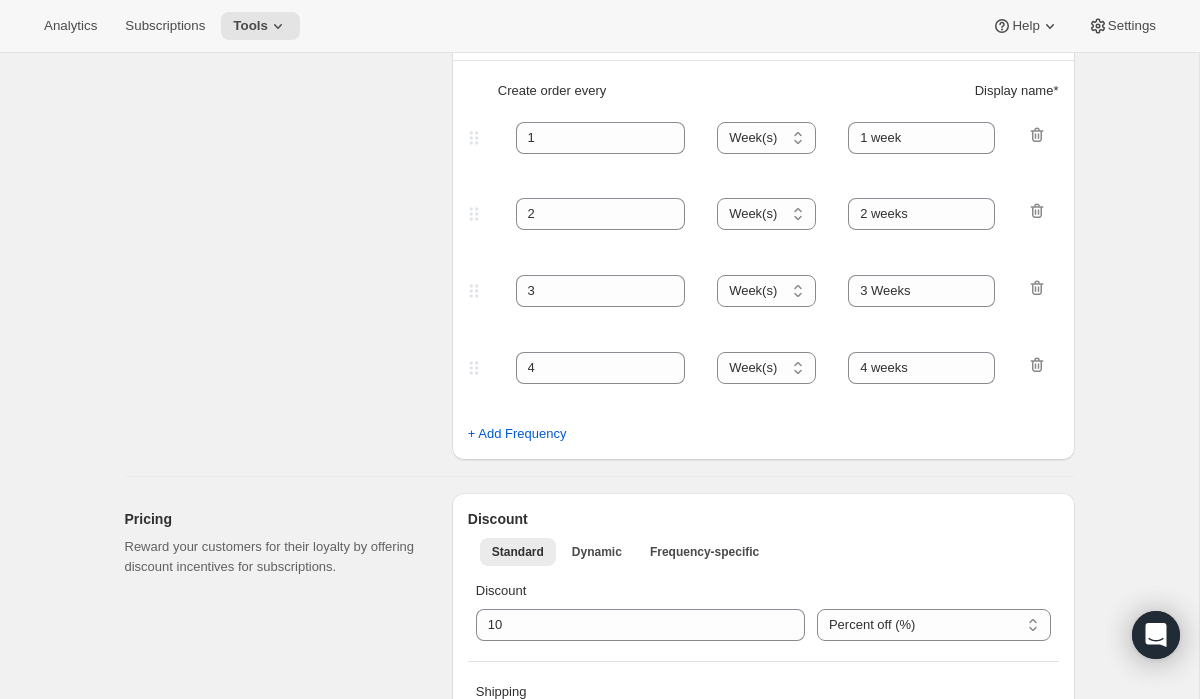 scroll, scrollTop: 451, scrollLeft: 0, axis: vertical 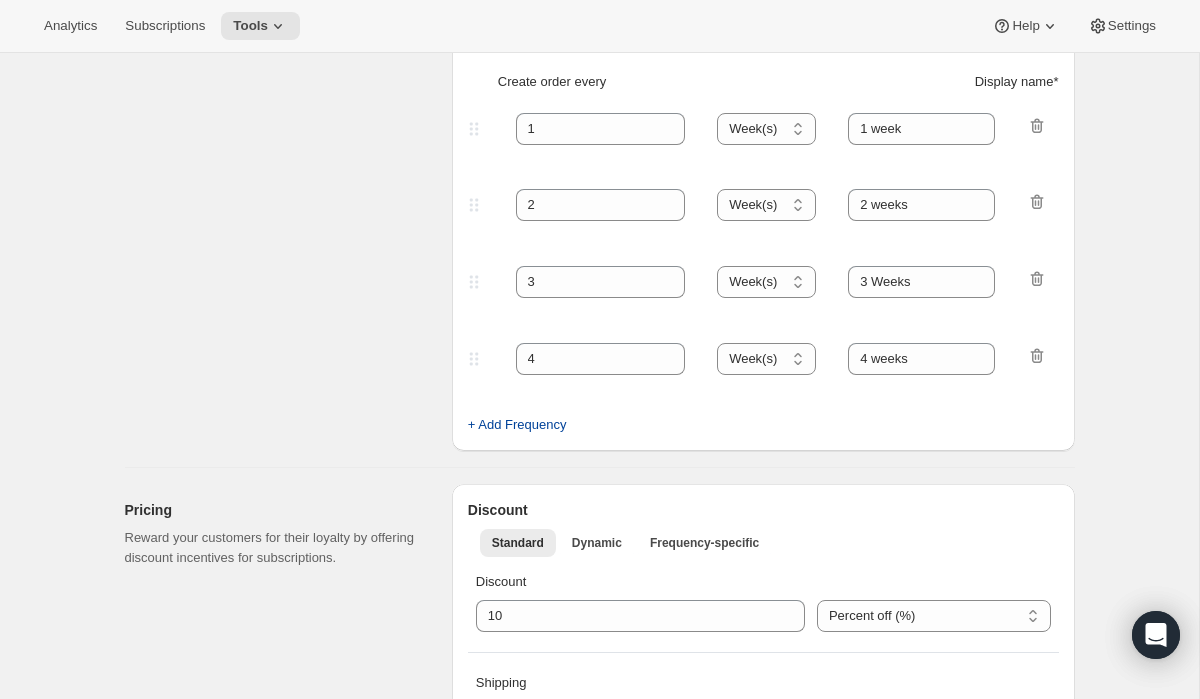 click on "+ Add Frequency" at bounding box center [517, 425] 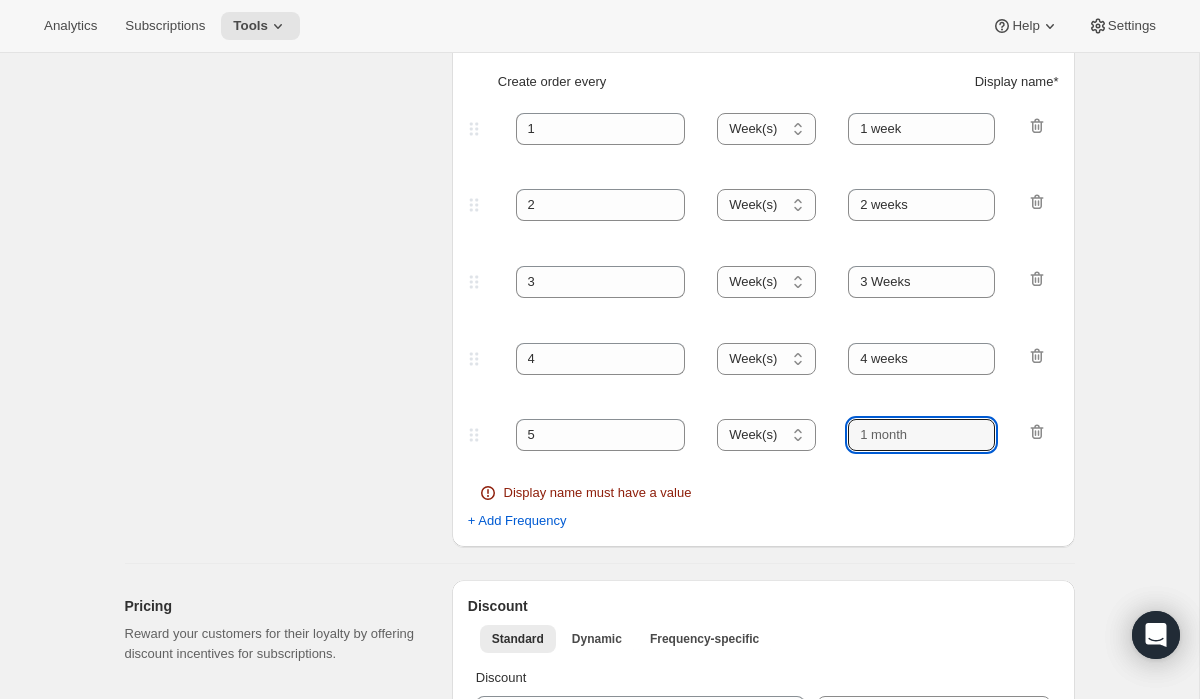 drag, startPoint x: 932, startPoint y: 437, endPoint x: 825, endPoint y: 436, distance: 107.00467 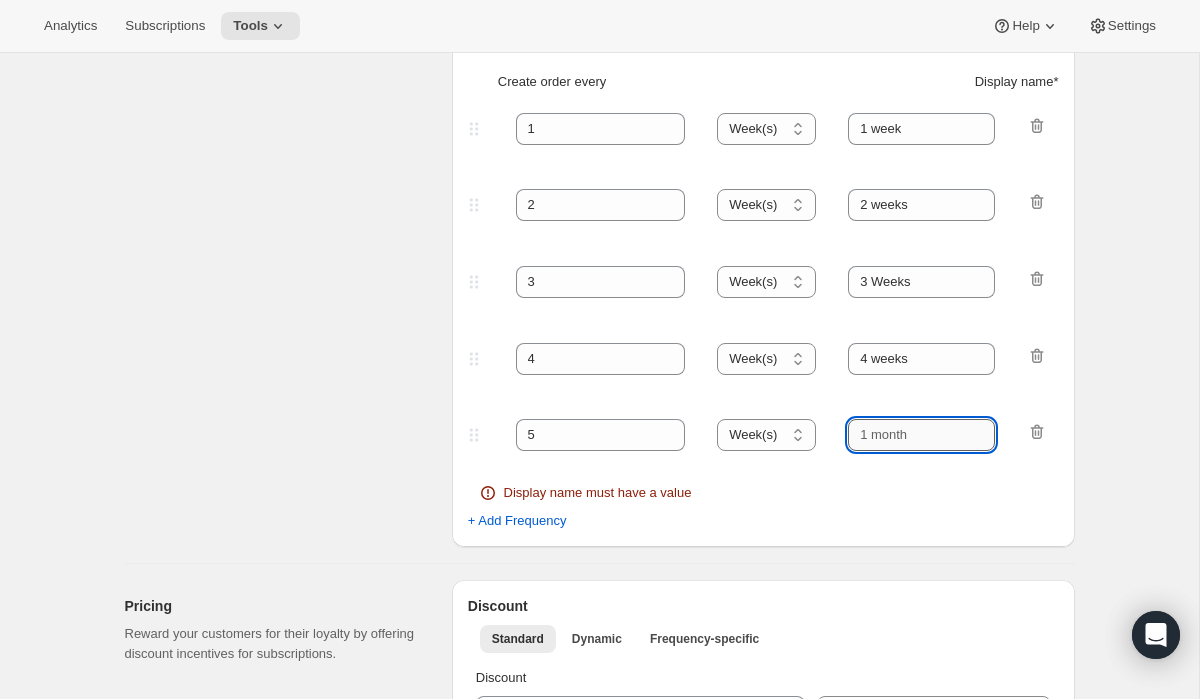 drag, startPoint x: 916, startPoint y: 430, endPoint x: 865, endPoint y: 437, distance: 51.47815 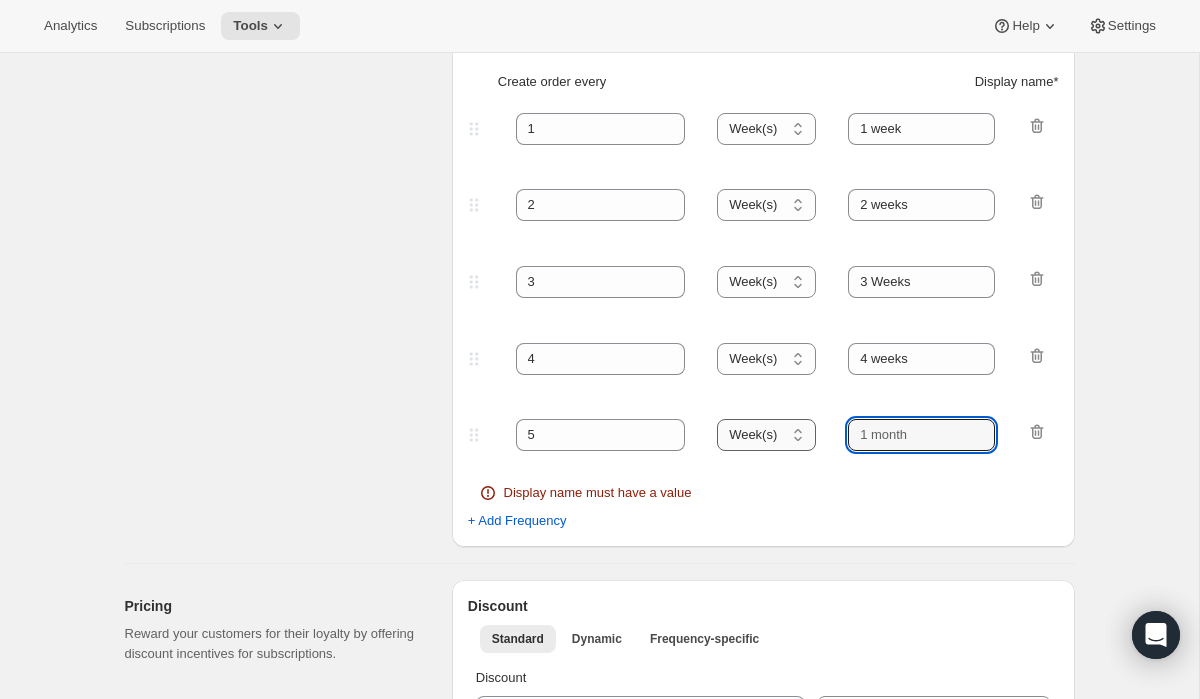 click on "Day(s) Week(s) Month(s) Year(s)" at bounding box center [766, 435] 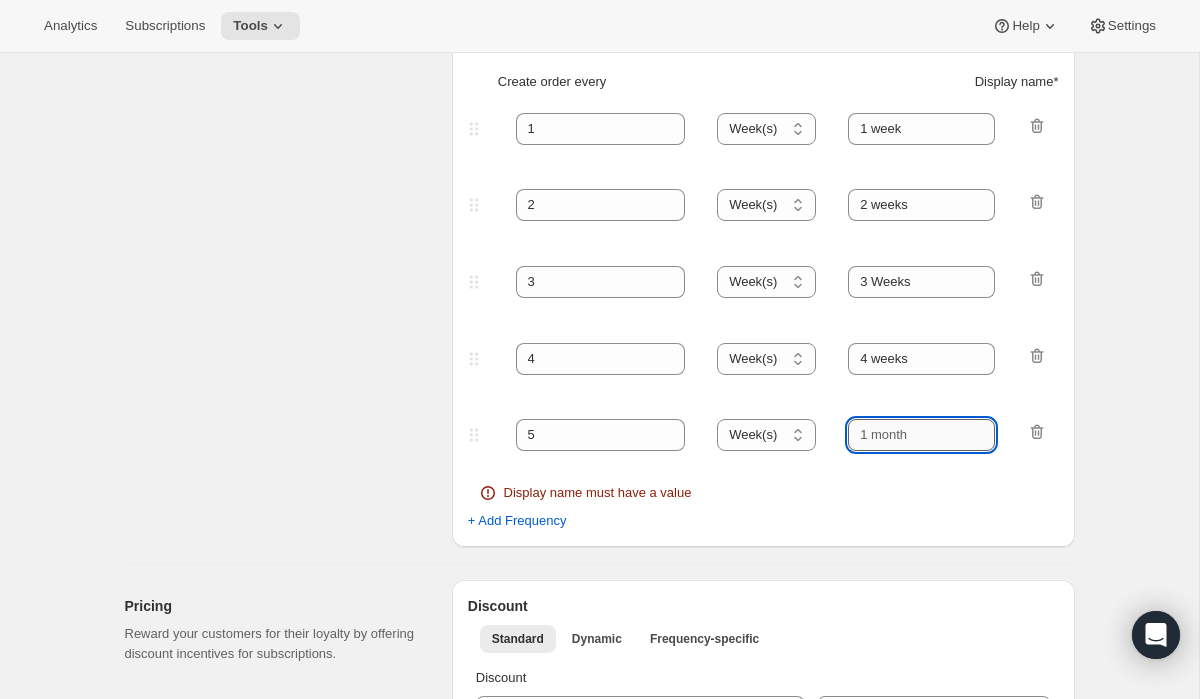 click at bounding box center [921, 435] 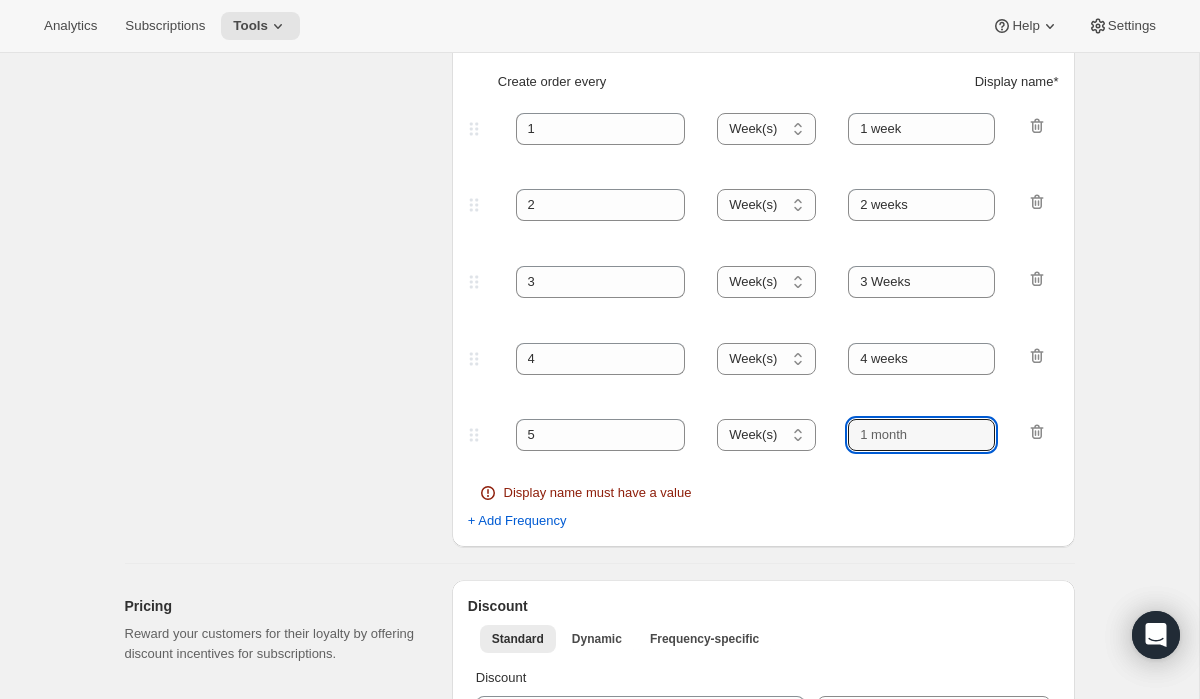 click 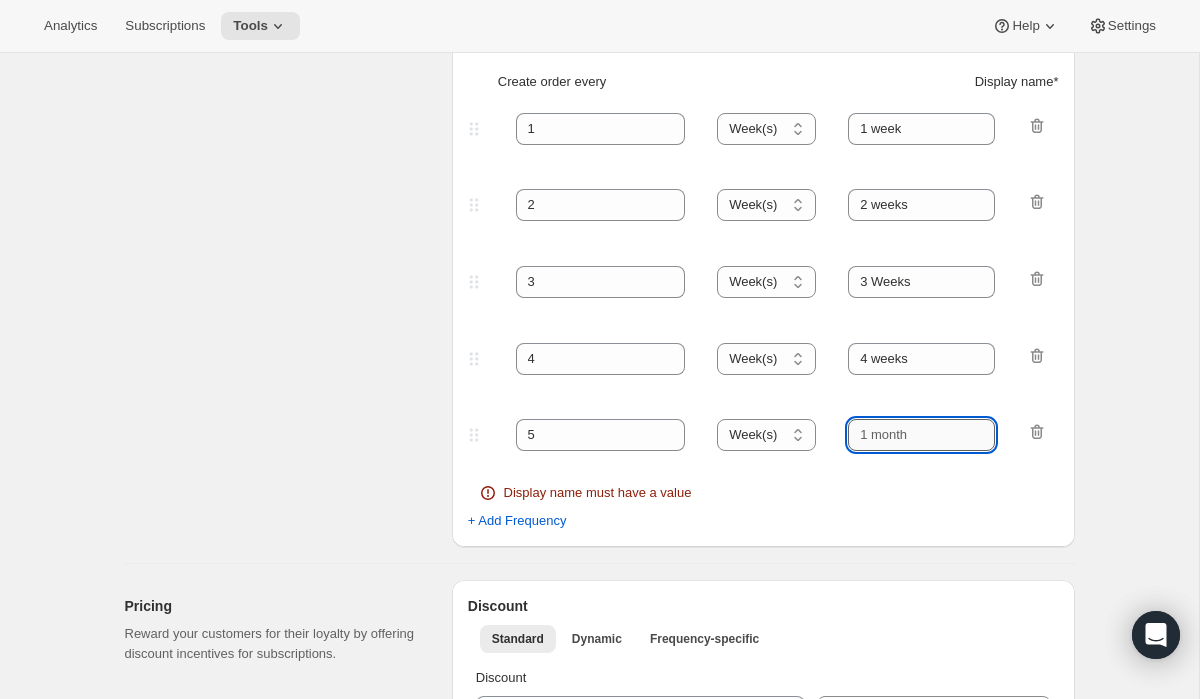 click at bounding box center [921, 435] 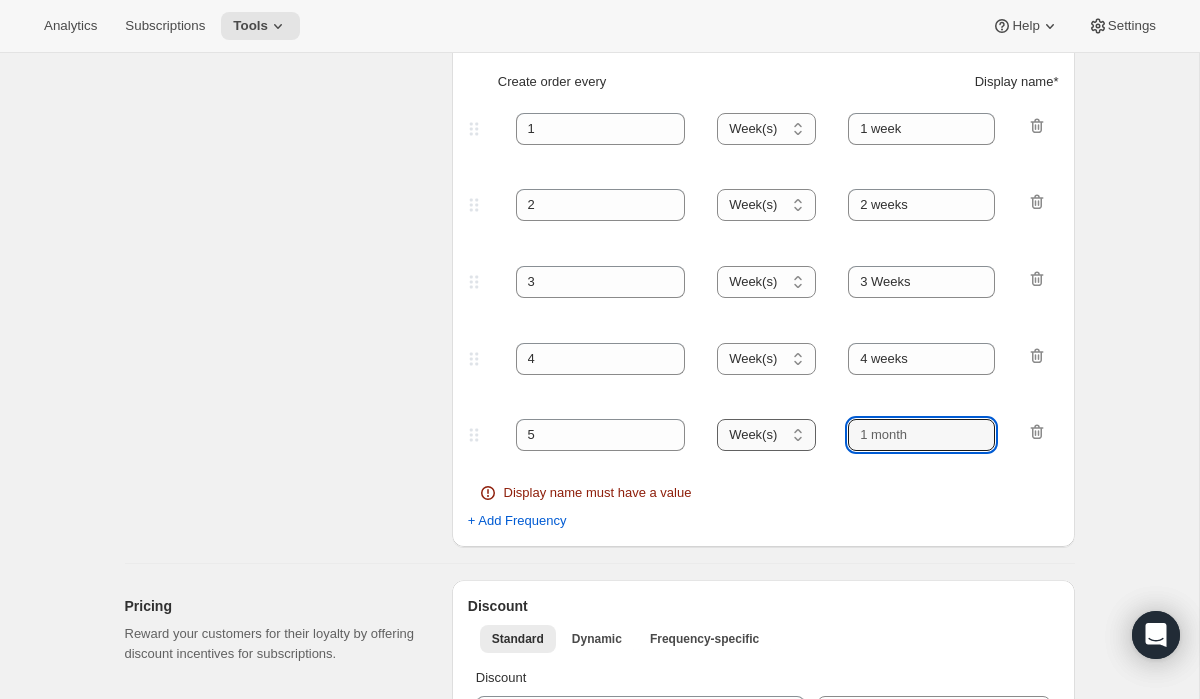 drag, startPoint x: 920, startPoint y: 434, endPoint x: 777, endPoint y: 437, distance: 143.03146 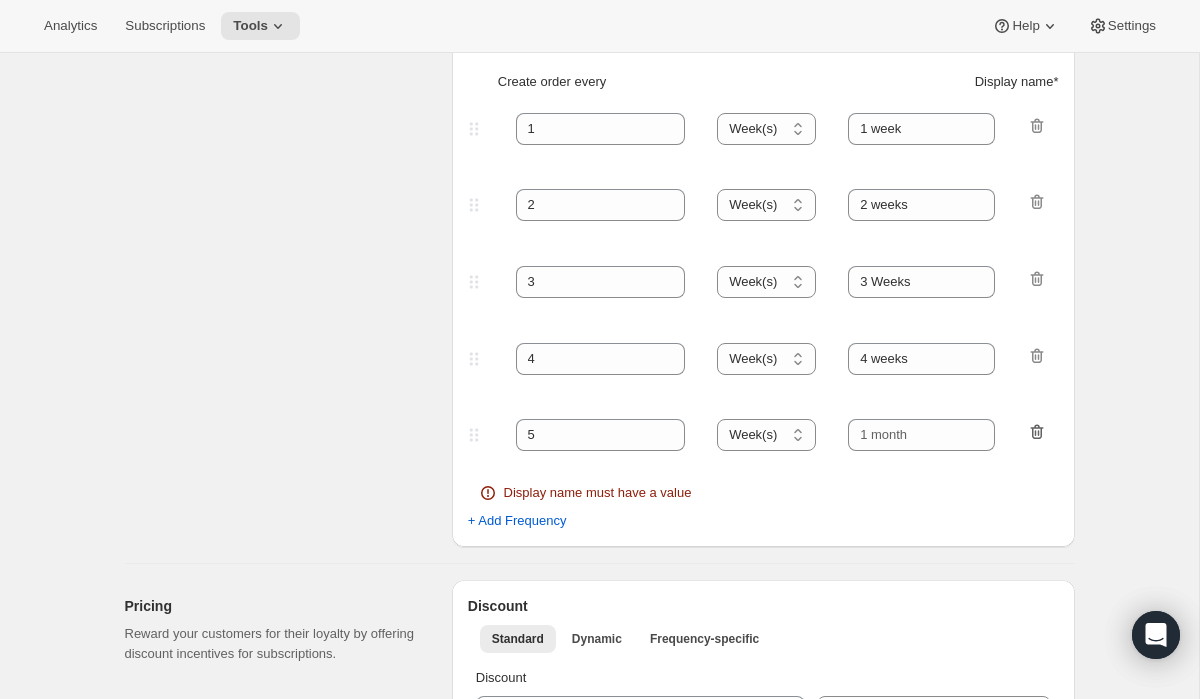 click 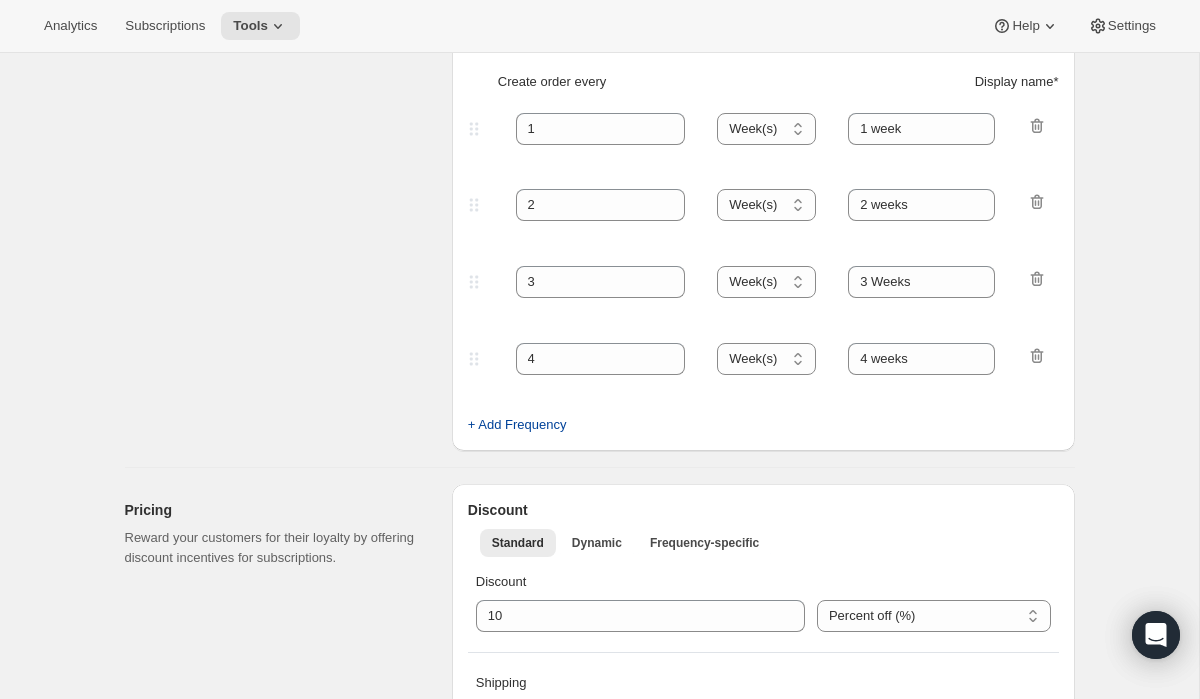 click on "+ Add Frequency" at bounding box center (517, 425) 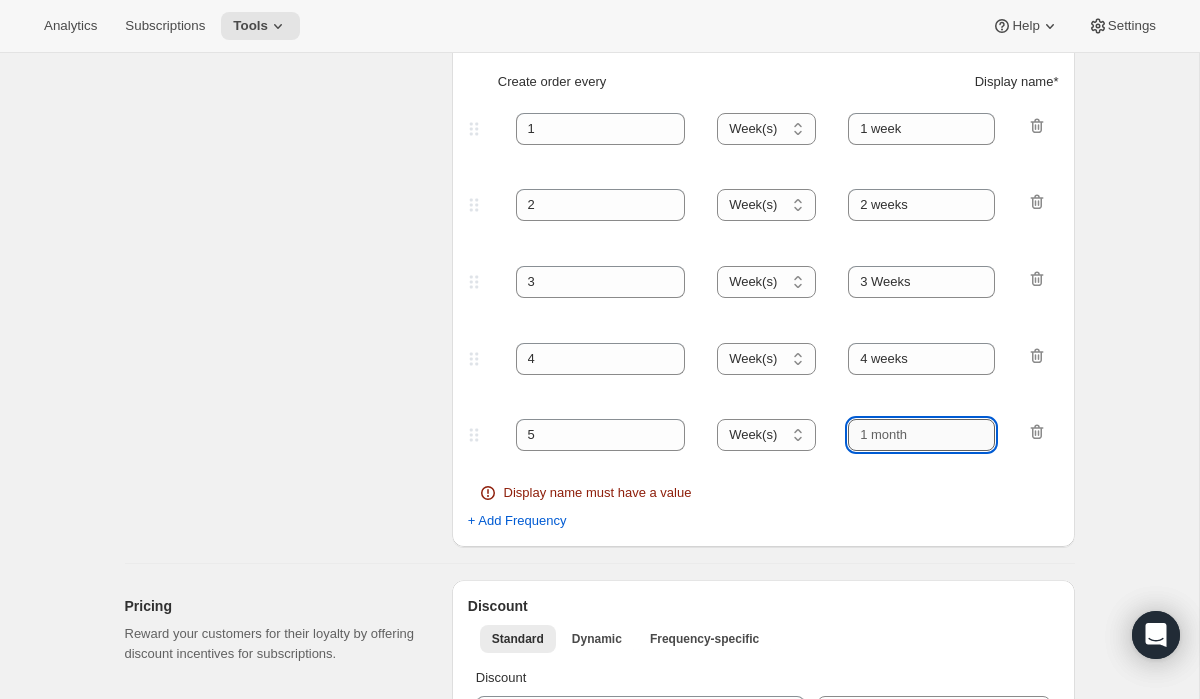click at bounding box center [921, 435] 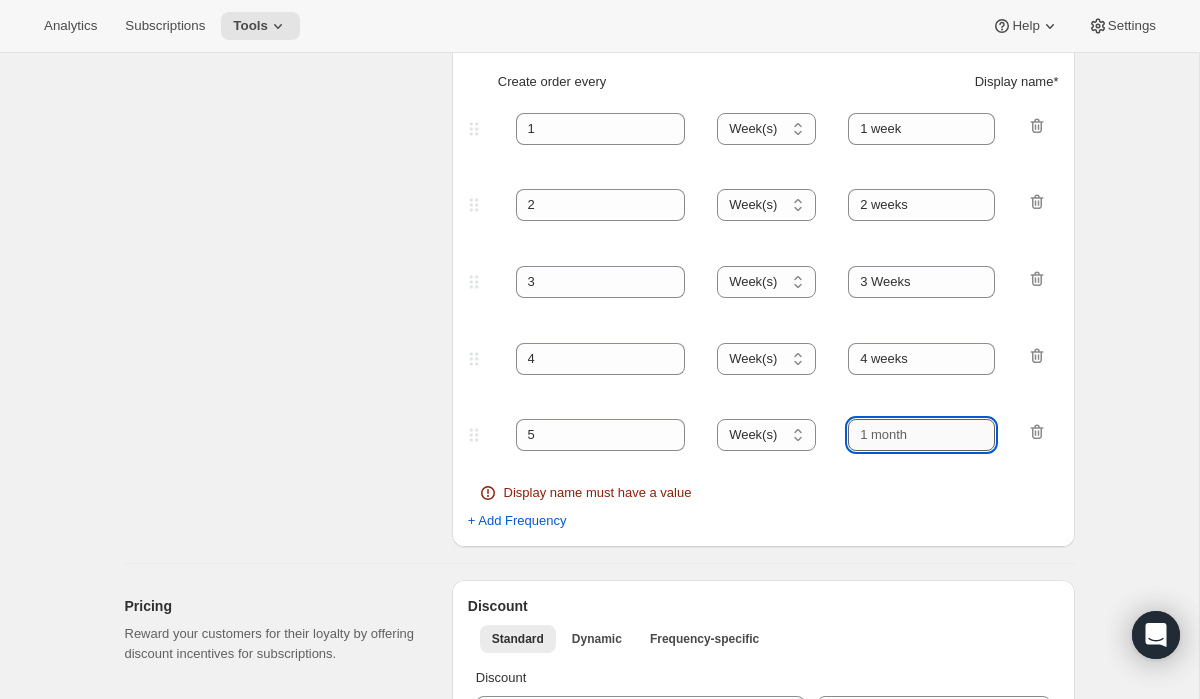 click at bounding box center (921, 435) 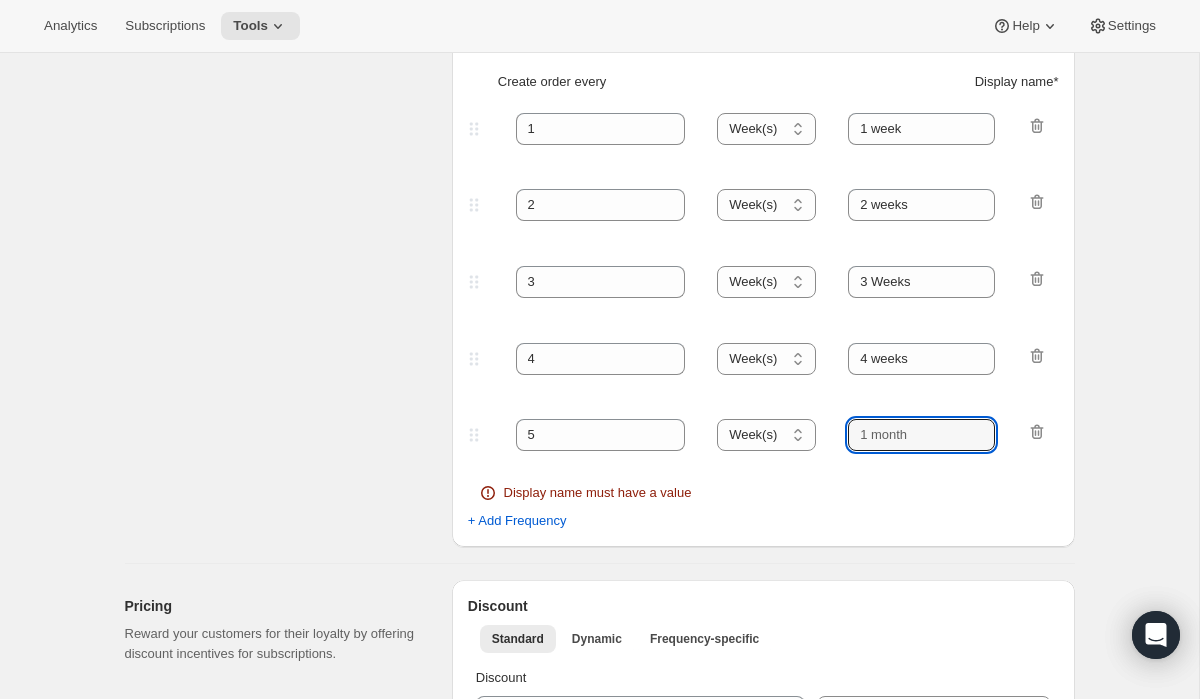 click on "Display name *" at bounding box center [1017, 82] 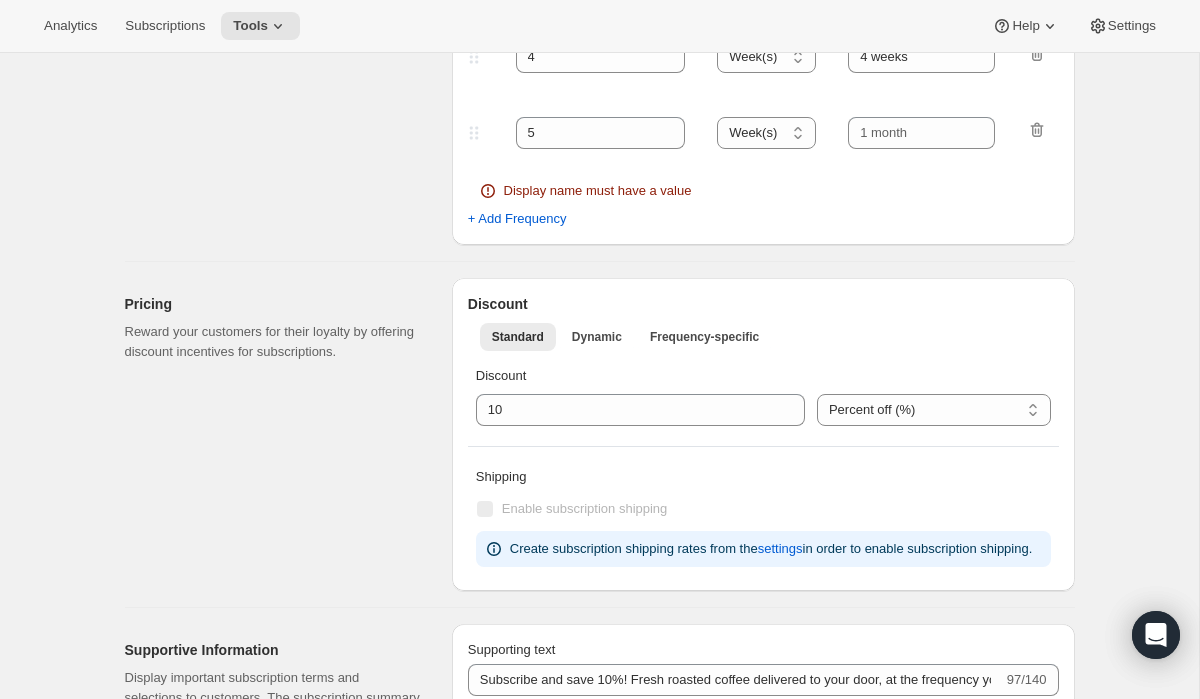 scroll, scrollTop: 755, scrollLeft: 0, axis: vertical 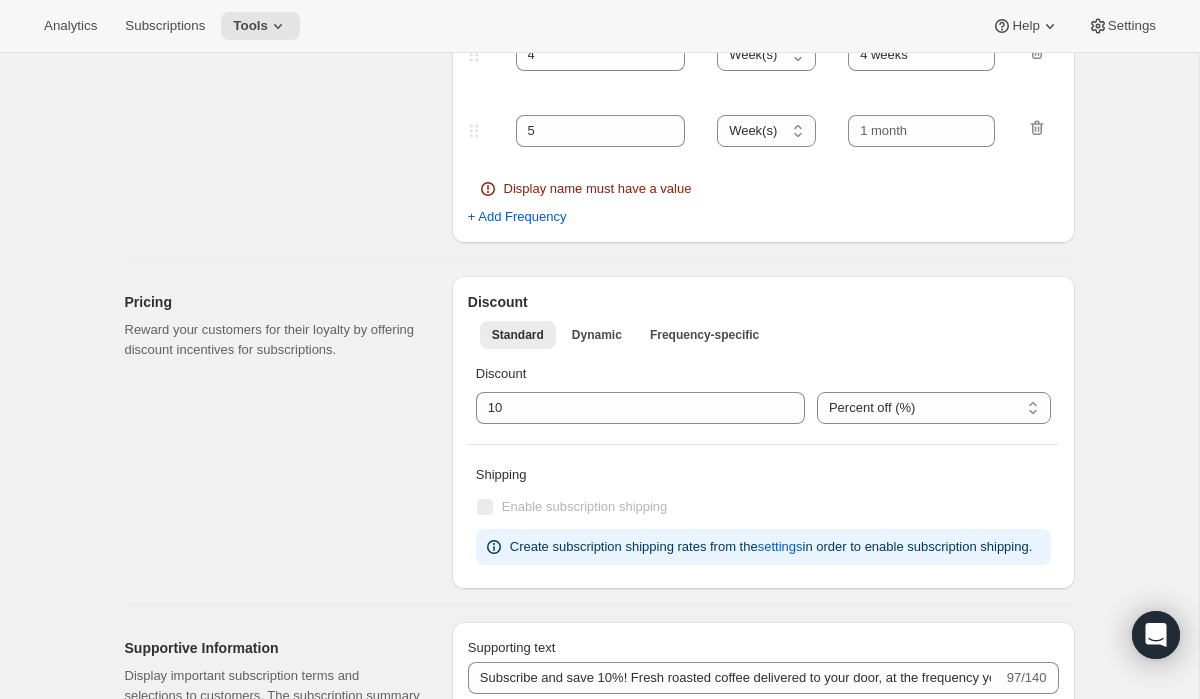 click 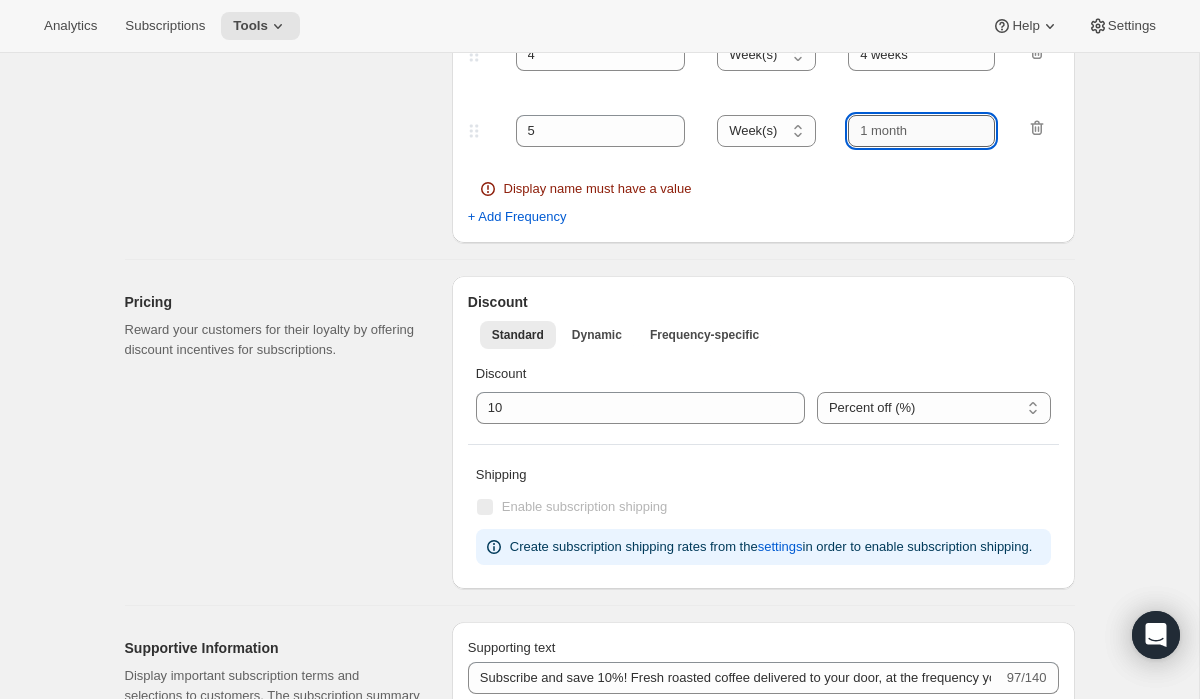 click at bounding box center [921, 131] 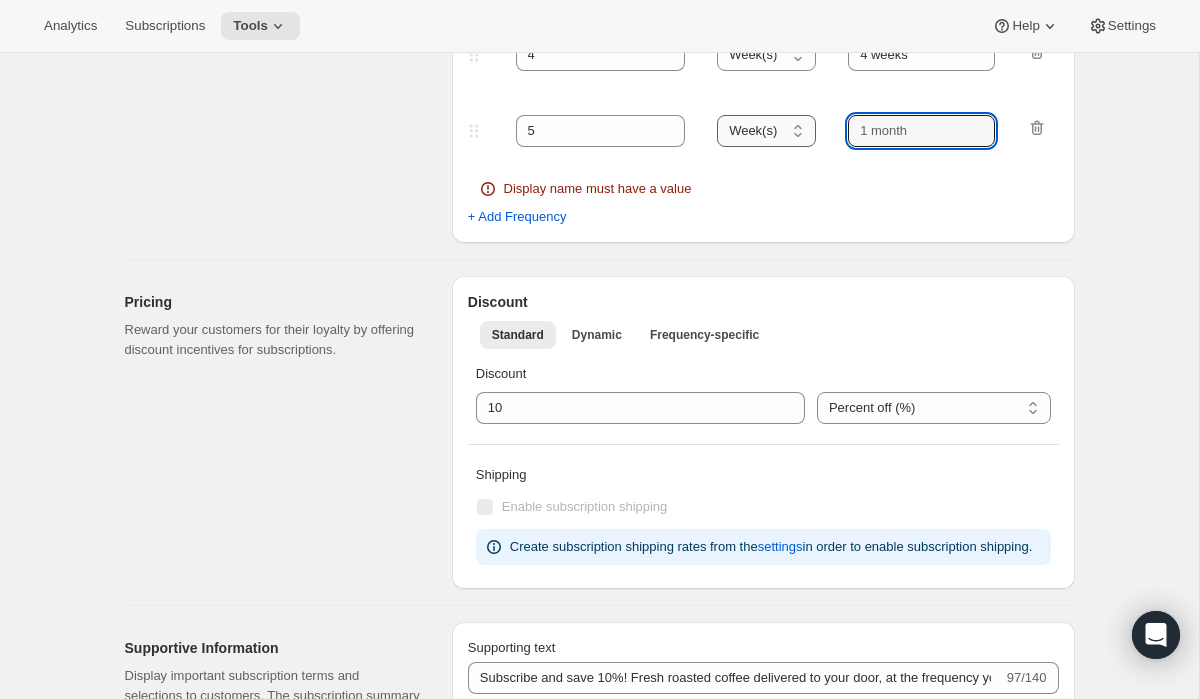 drag, startPoint x: 913, startPoint y: 130, endPoint x: 764, endPoint y: 139, distance: 149.27156 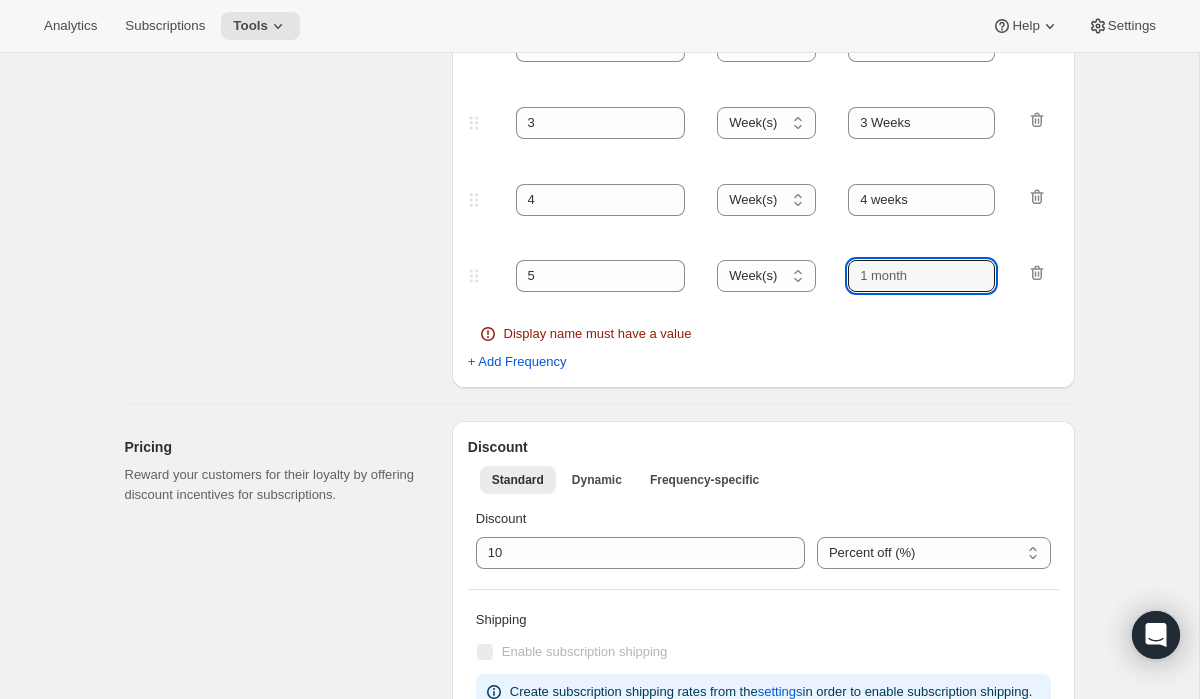 scroll, scrollTop: 611, scrollLeft: 0, axis: vertical 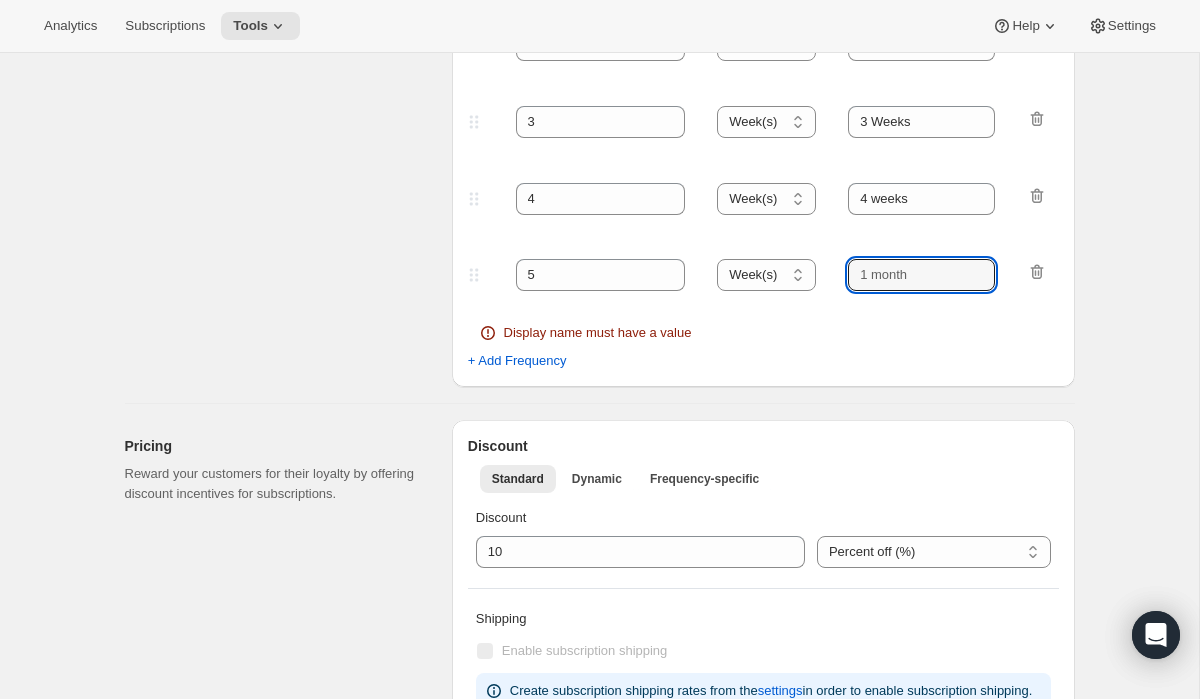 click 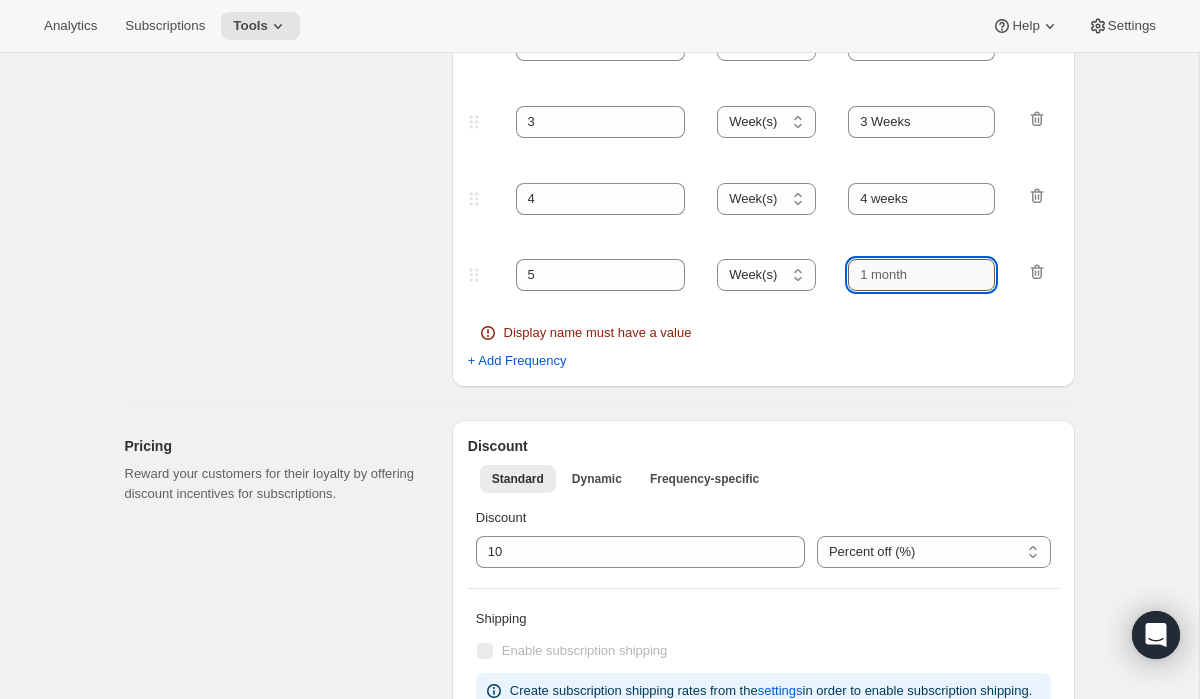 click at bounding box center [921, 275] 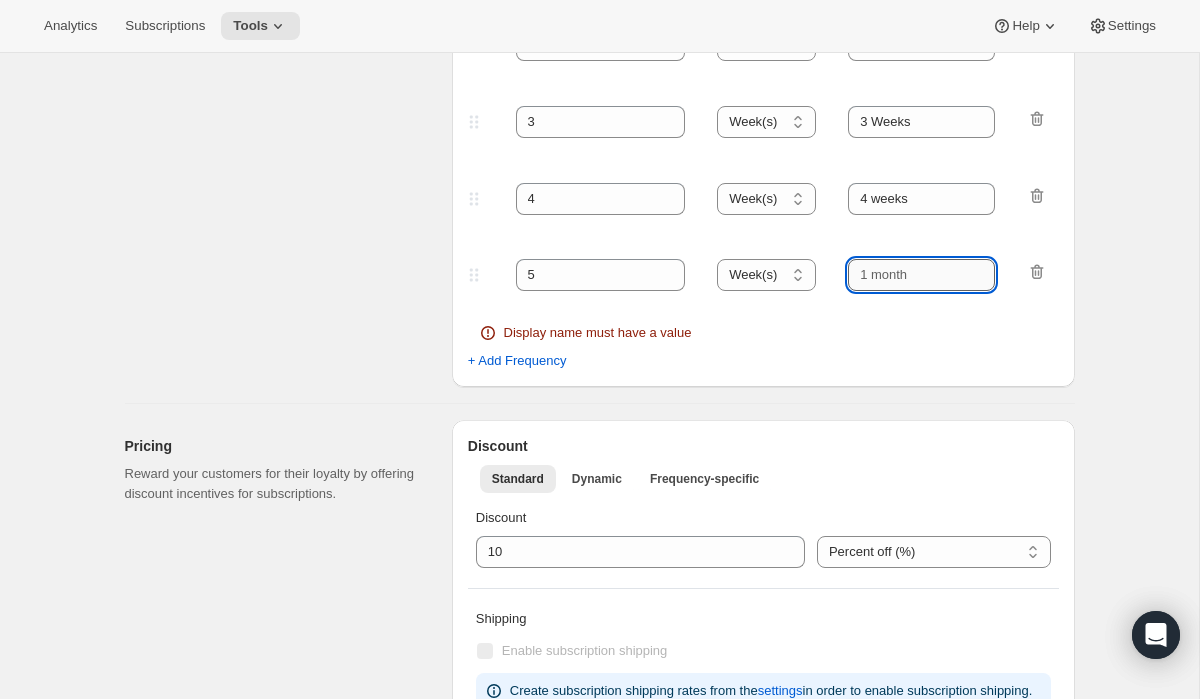 click at bounding box center (921, 275) 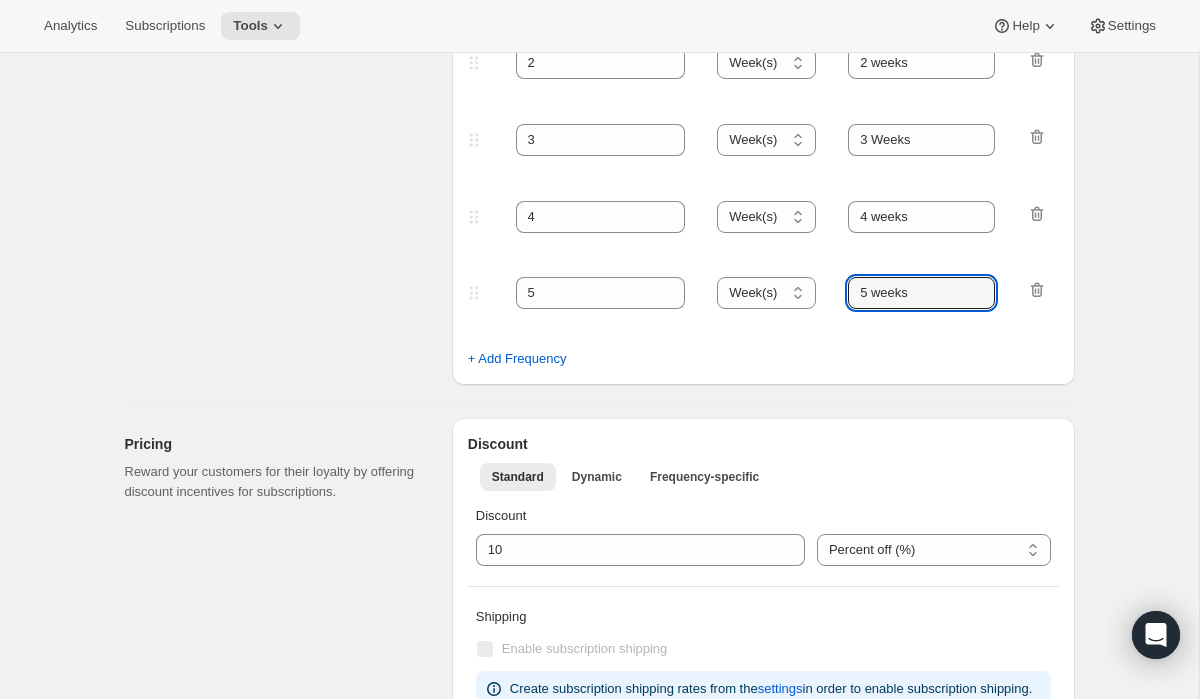 scroll, scrollTop: 0, scrollLeft: 0, axis: both 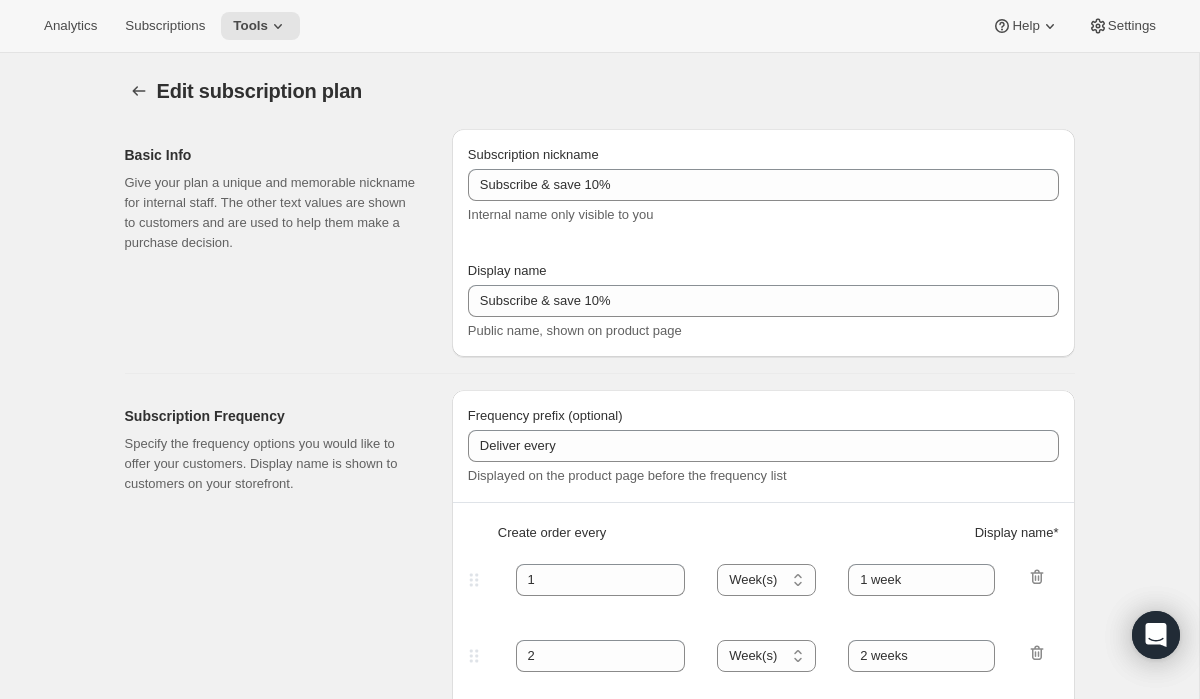 type on "5 weeks" 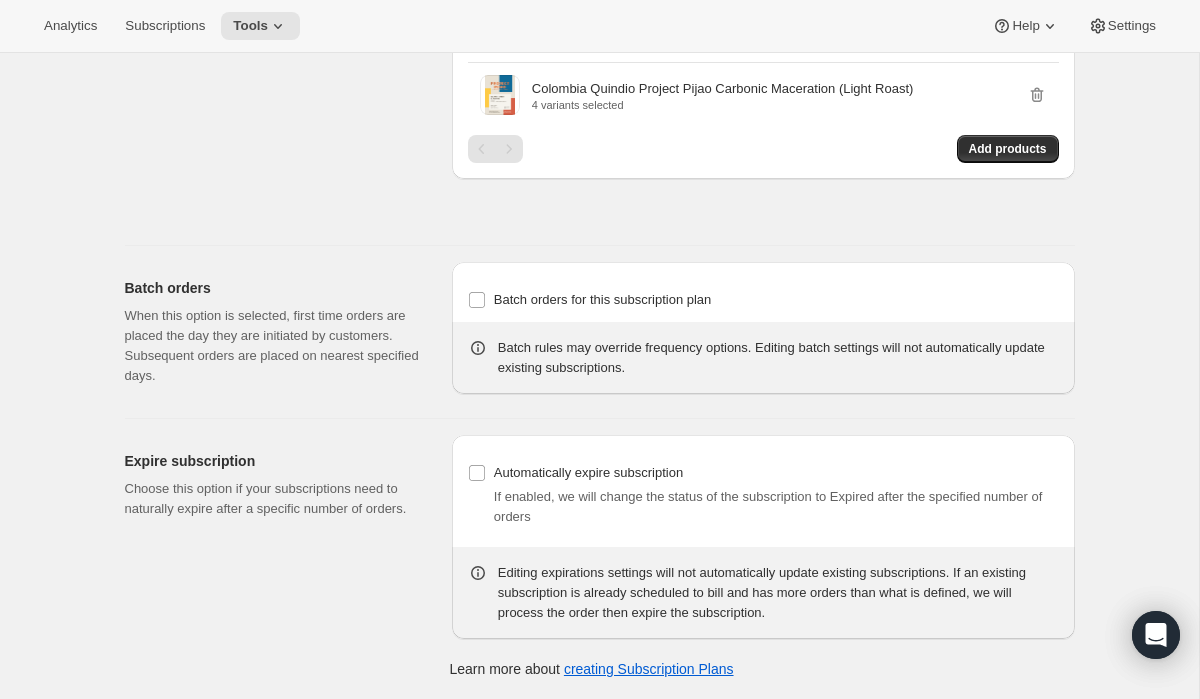 scroll, scrollTop: 2372, scrollLeft: 0, axis: vertical 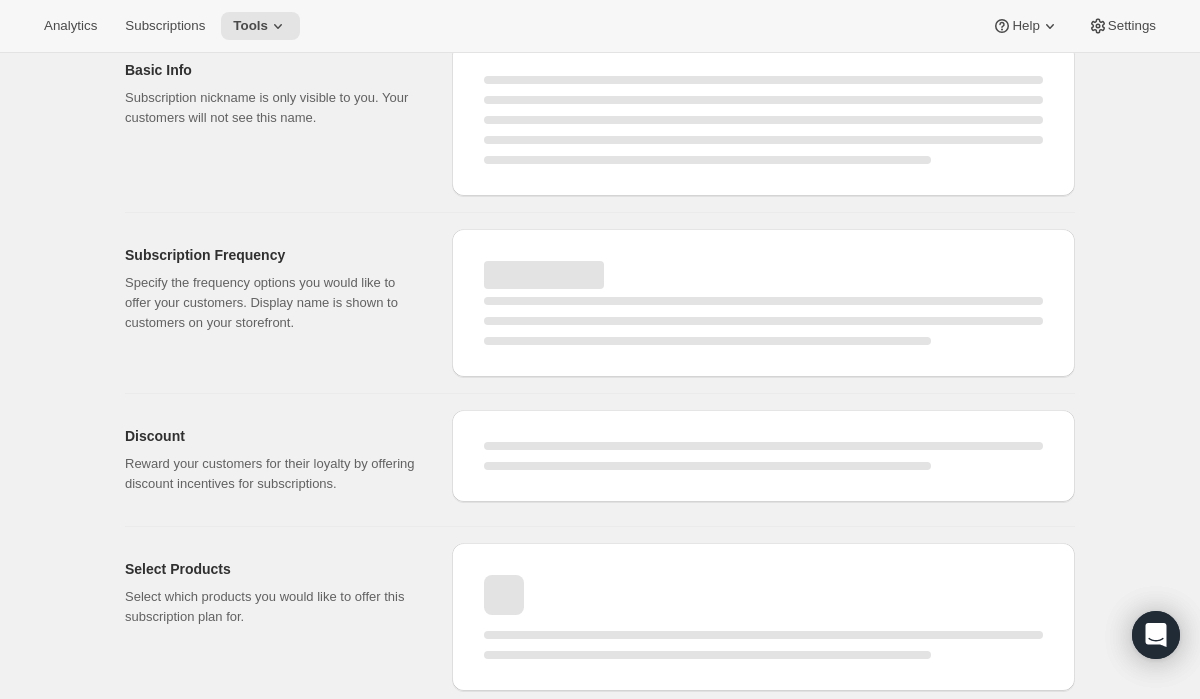 select on "WEEK" 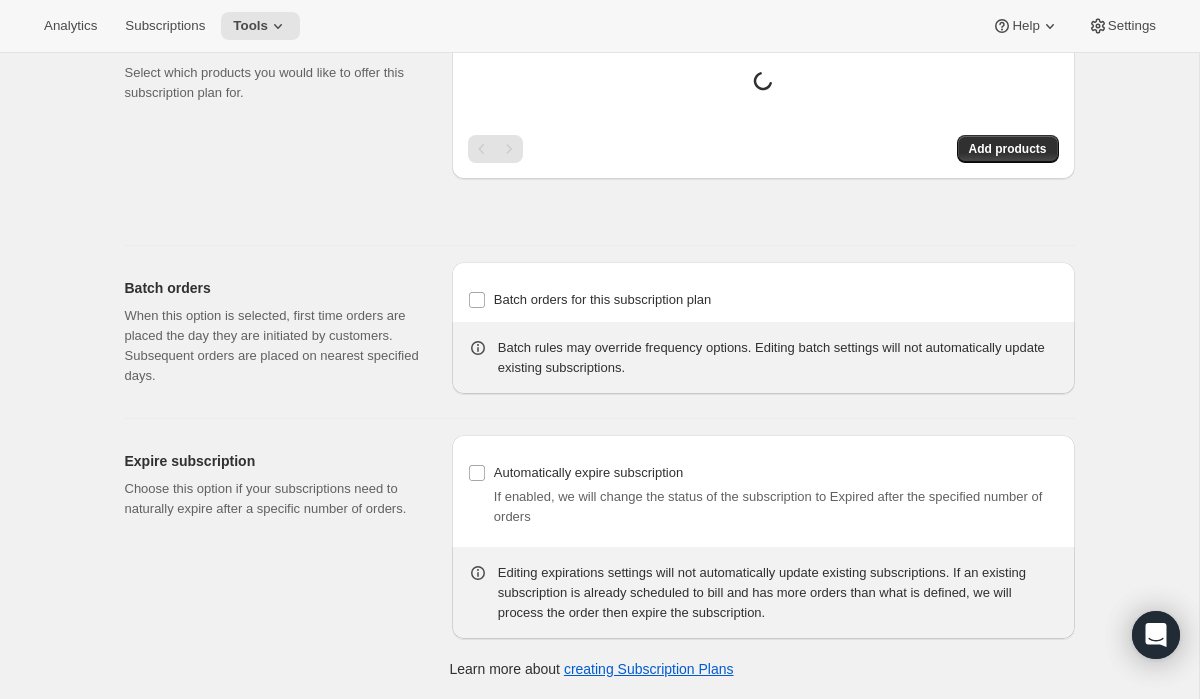 scroll, scrollTop: 2372, scrollLeft: 0, axis: vertical 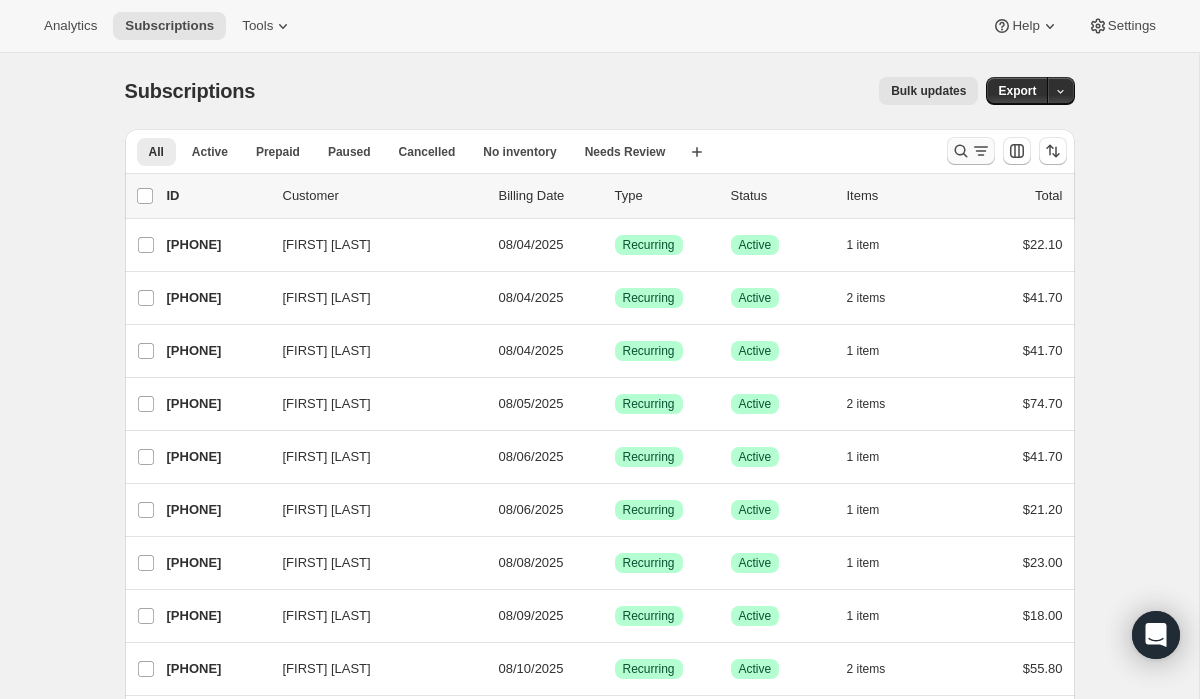 click 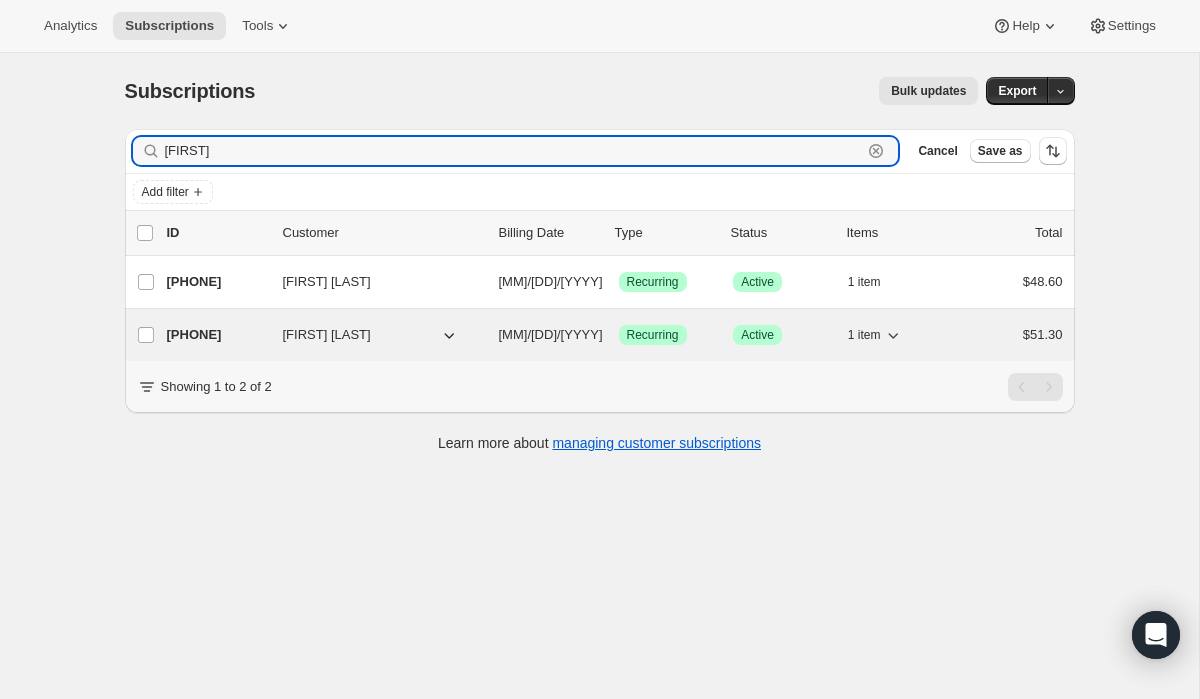 type on "catherine" 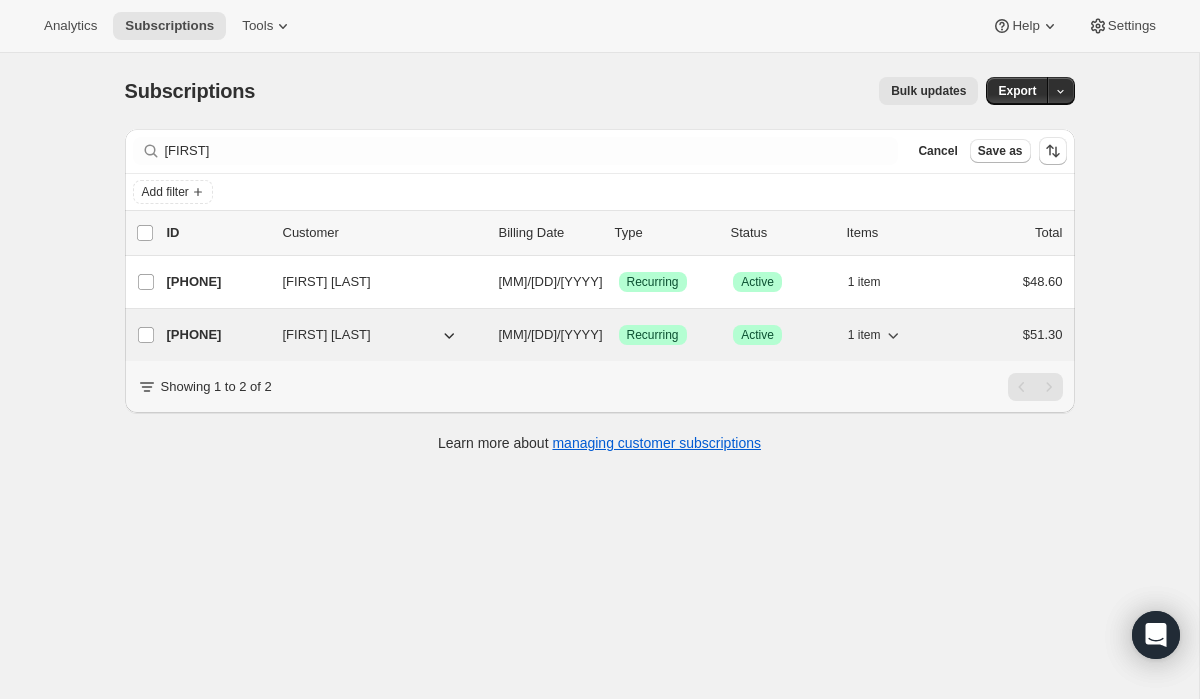 click 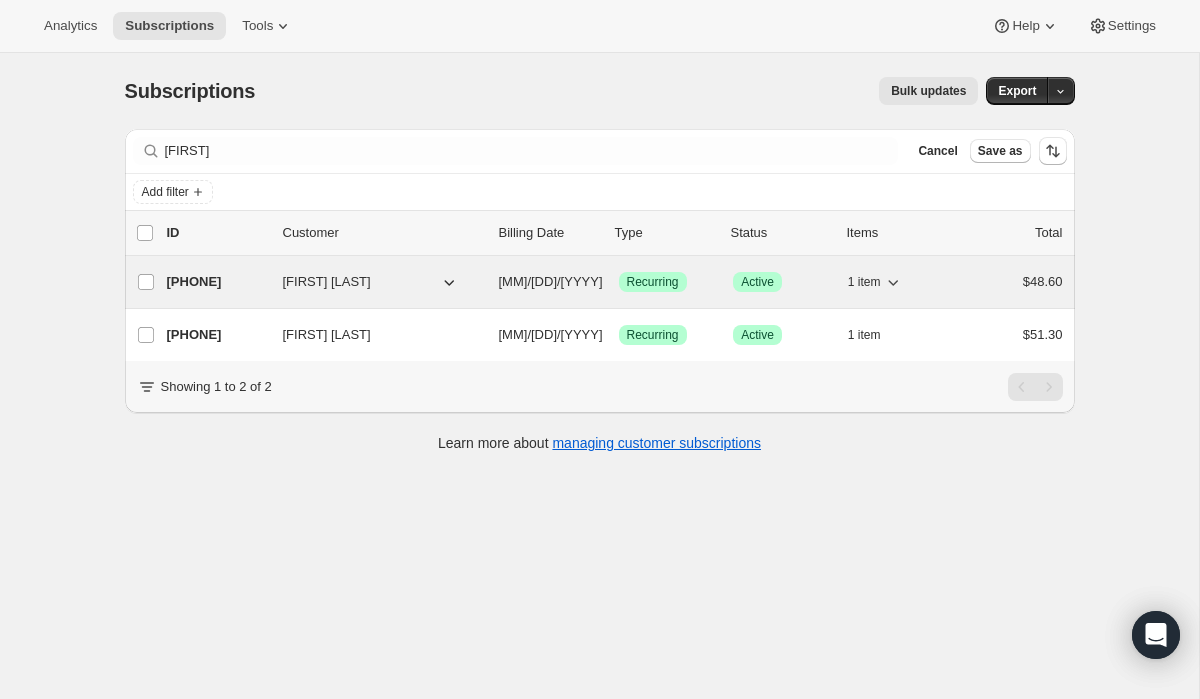 click on "[PHONE]" at bounding box center (217, 282) 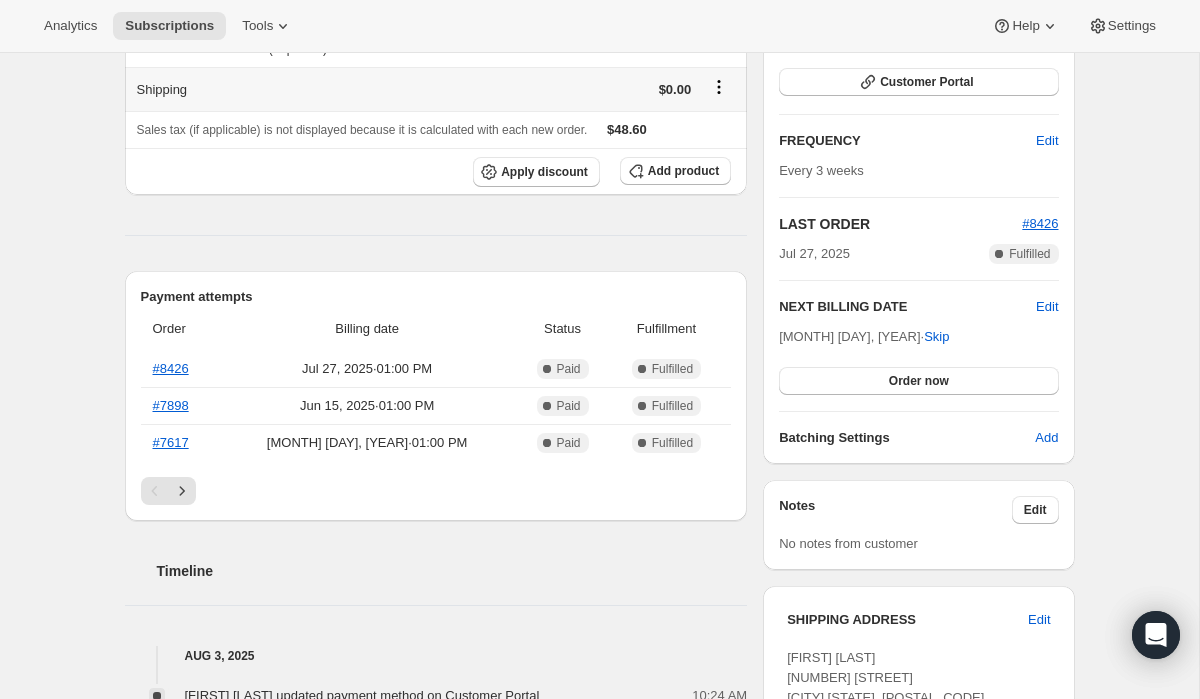 scroll, scrollTop: 0, scrollLeft: 0, axis: both 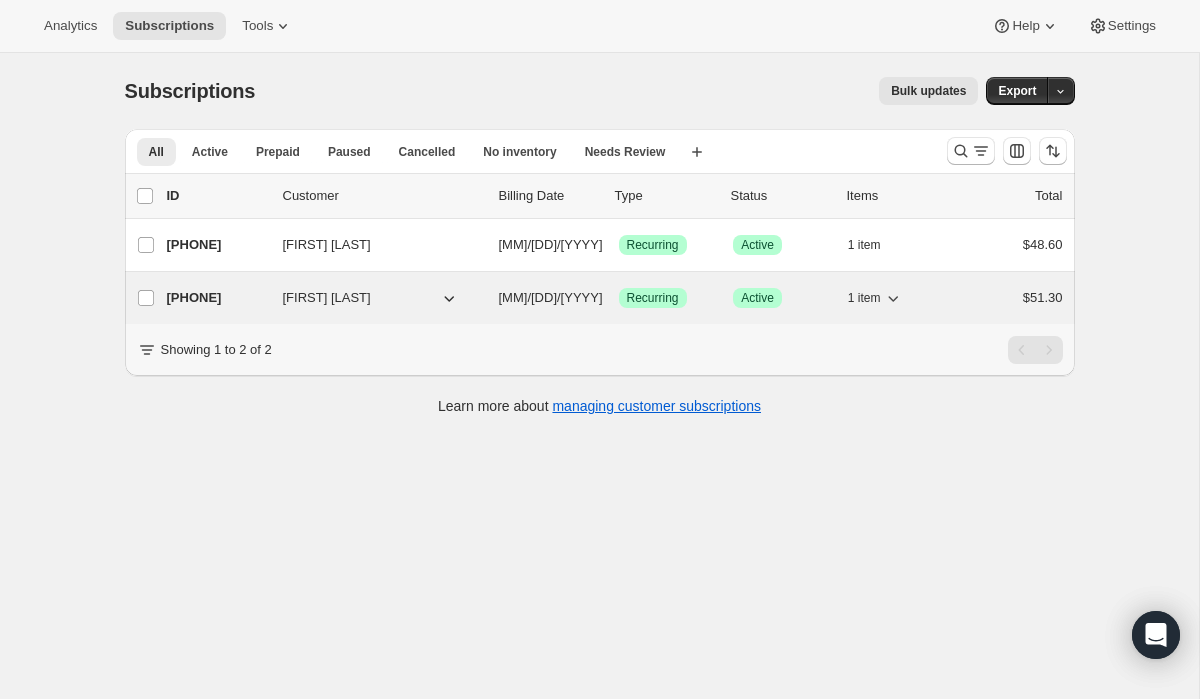 click on "17941725243" at bounding box center [217, 298] 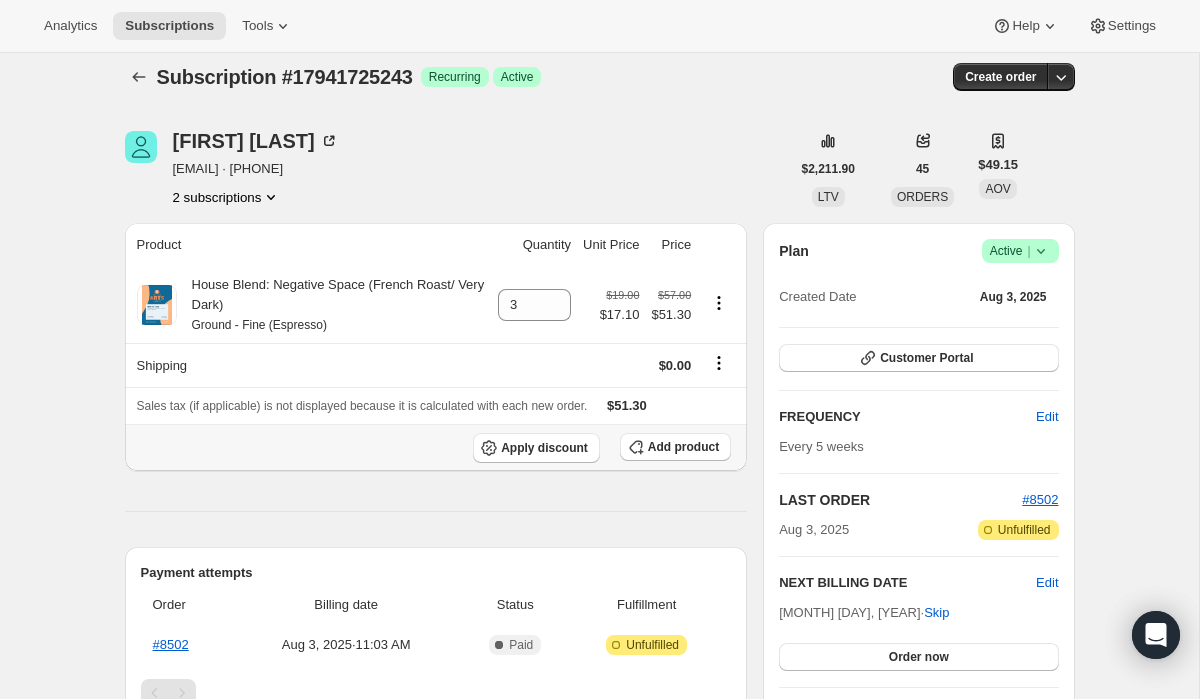 scroll, scrollTop: 0, scrollLeft: 0, axis: both 